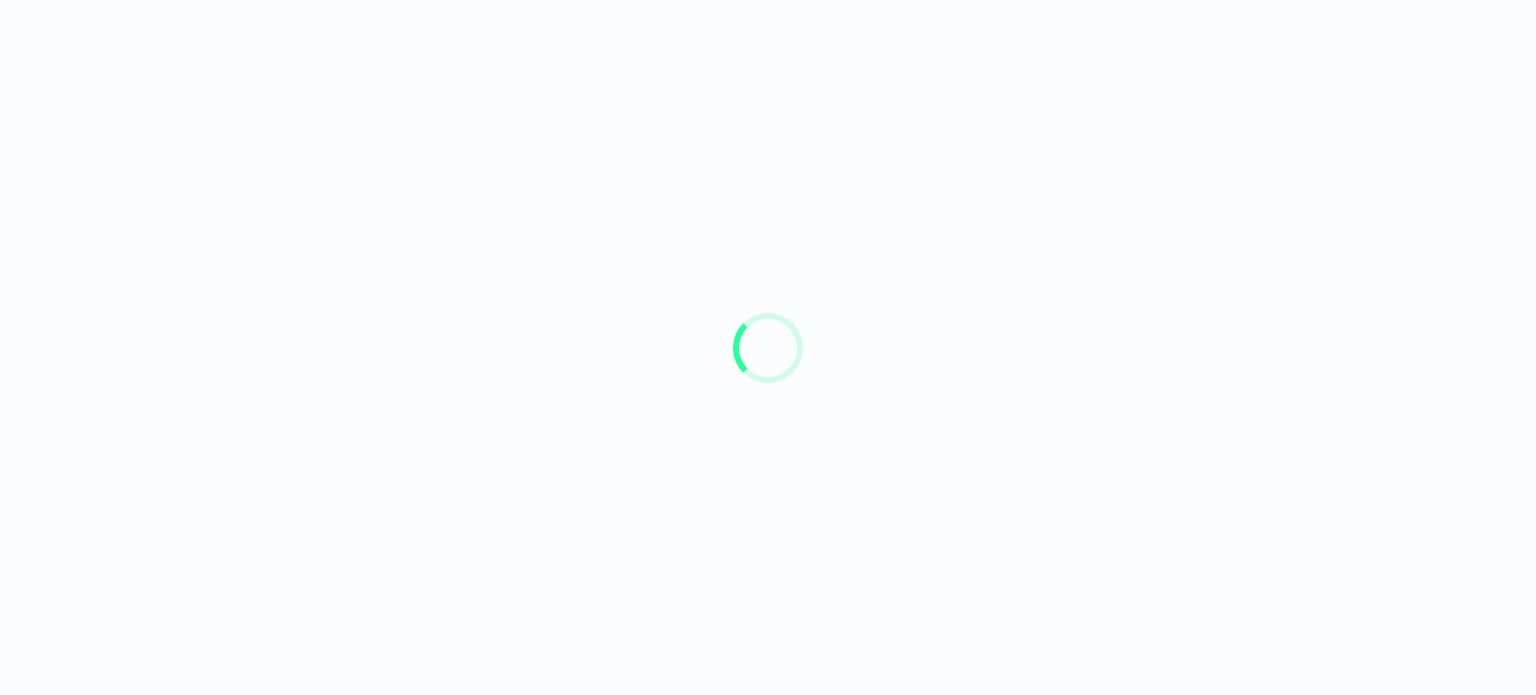 scroll, scrollTop: 0, scrollLeft: 0, axis: both 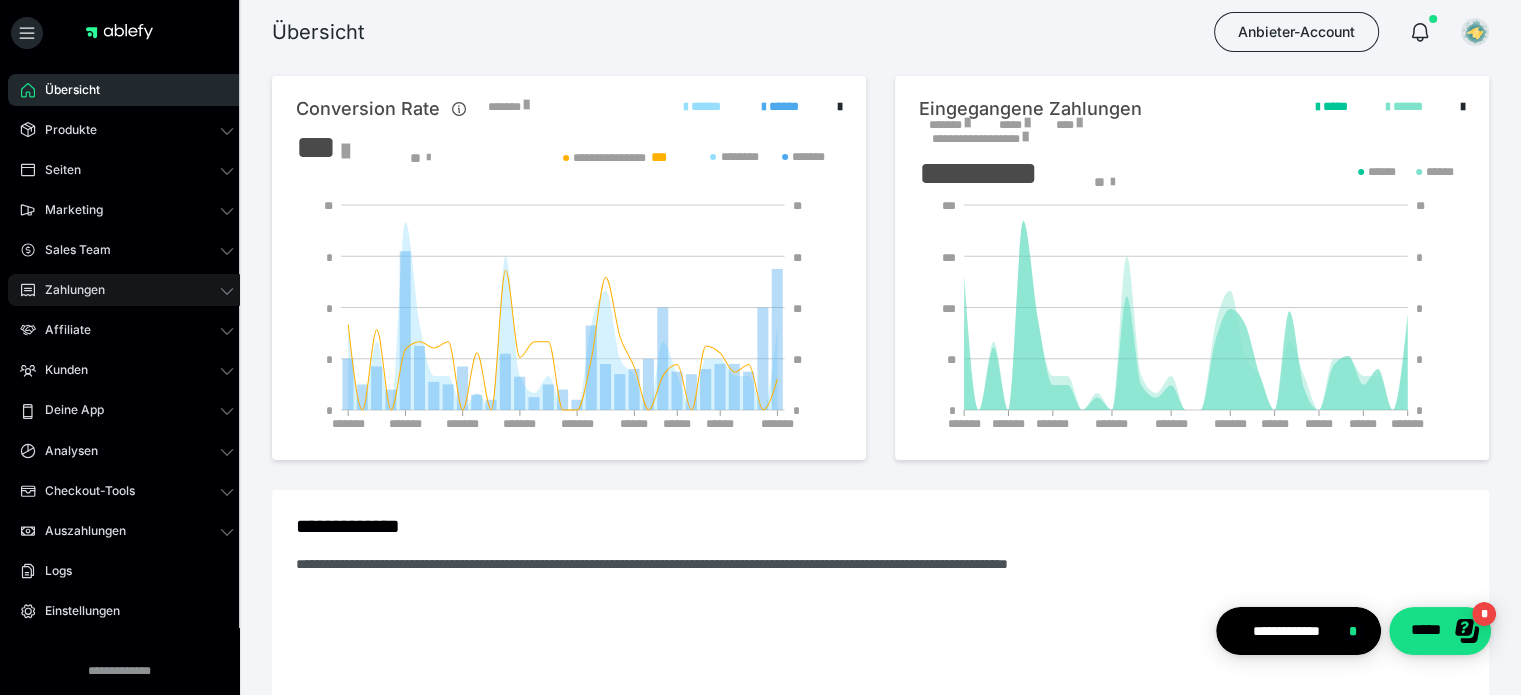 click on "Zahlungen" at bounding box center [68, 290] 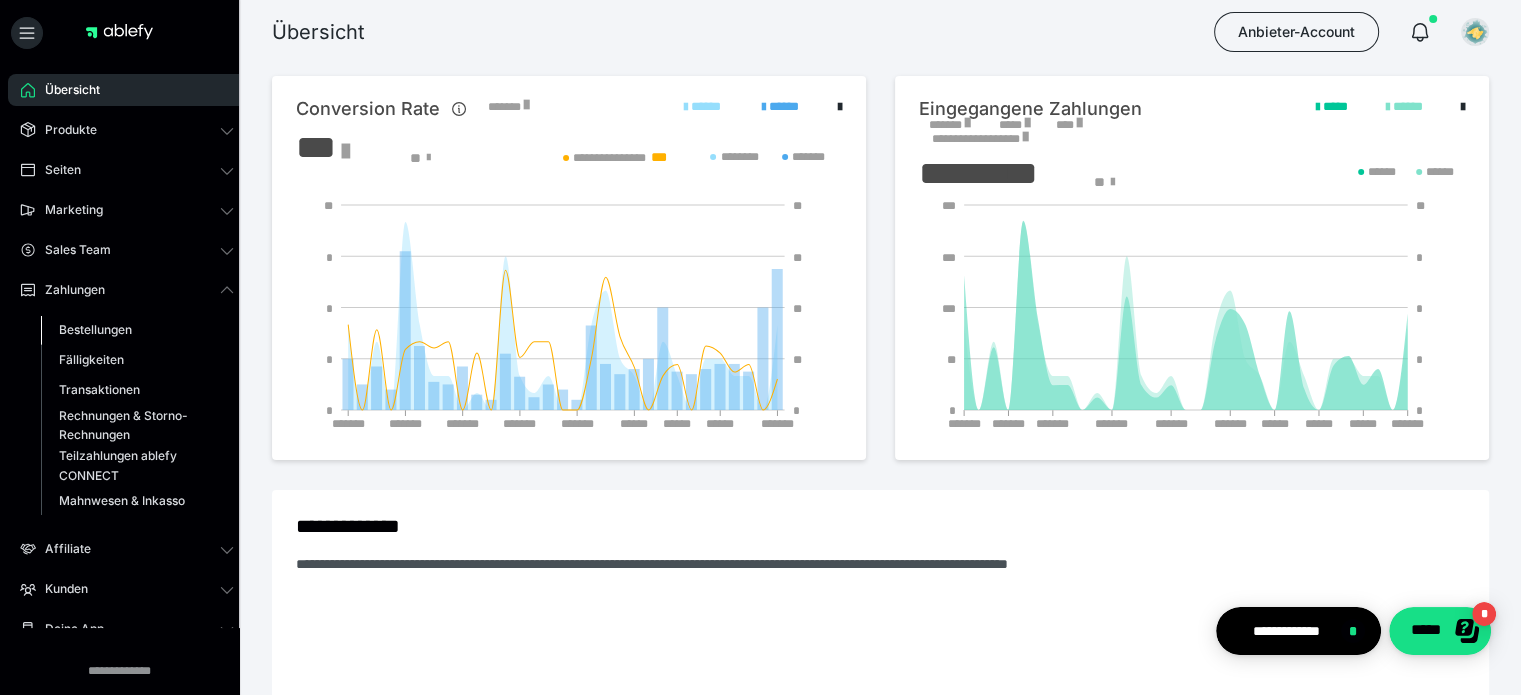 click on "Bestellungen" at bounding box center [137, 330] 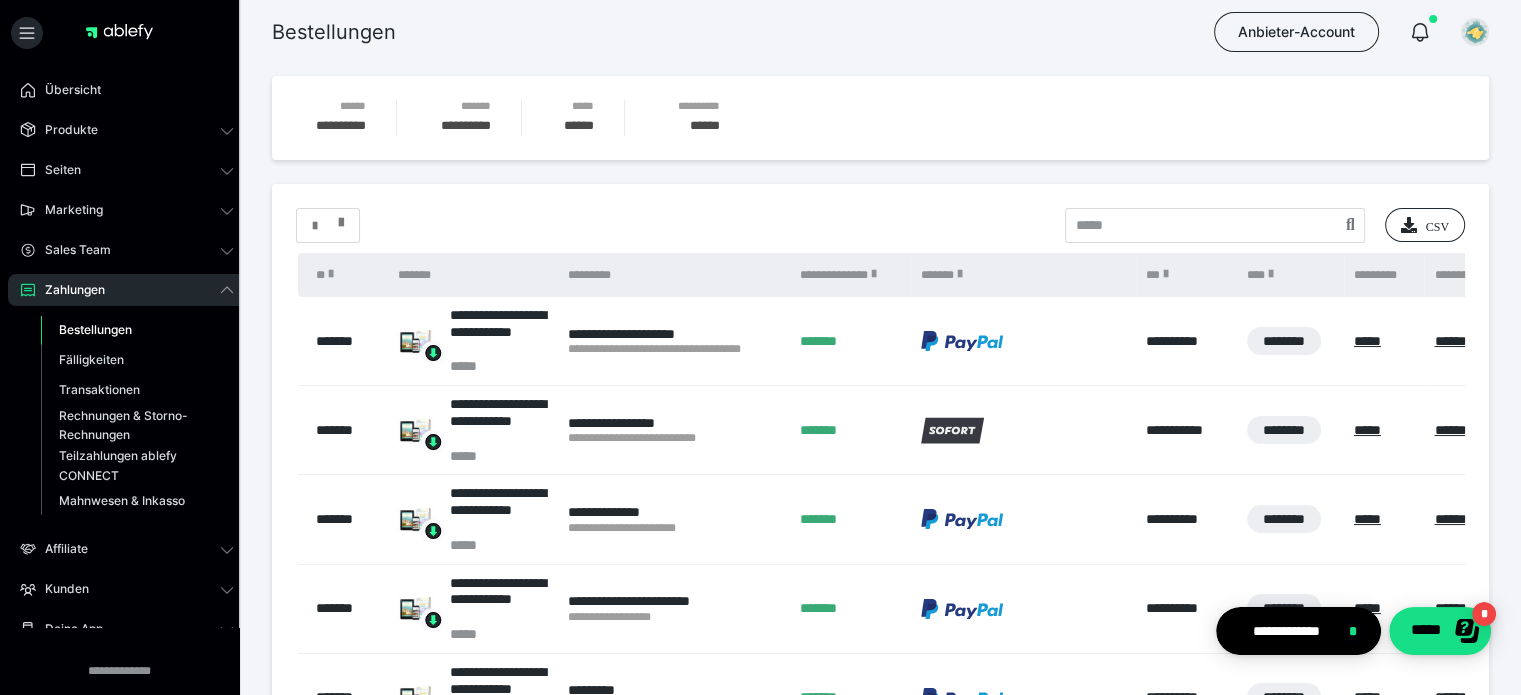 click at bounding box center [328, 226] 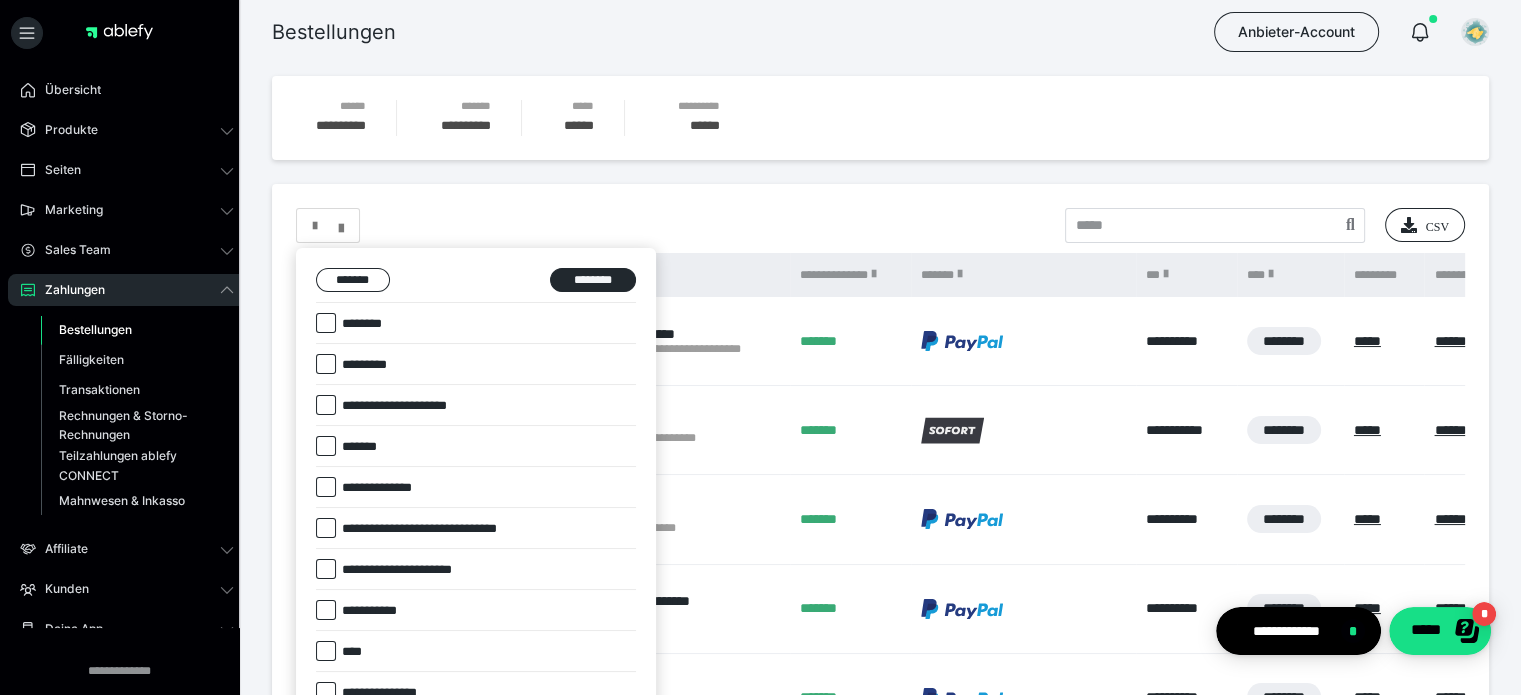 click at bounding box center [326, 323] 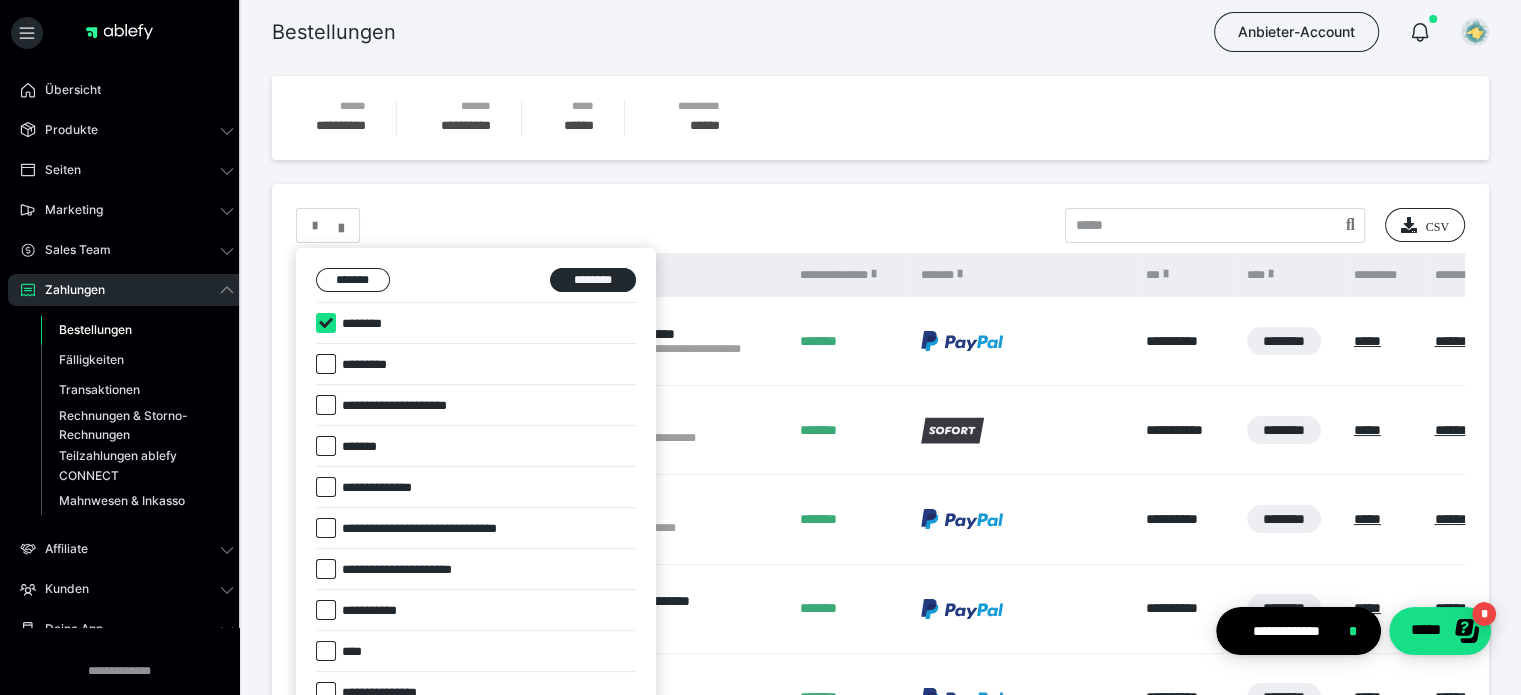 checkbox on "****" 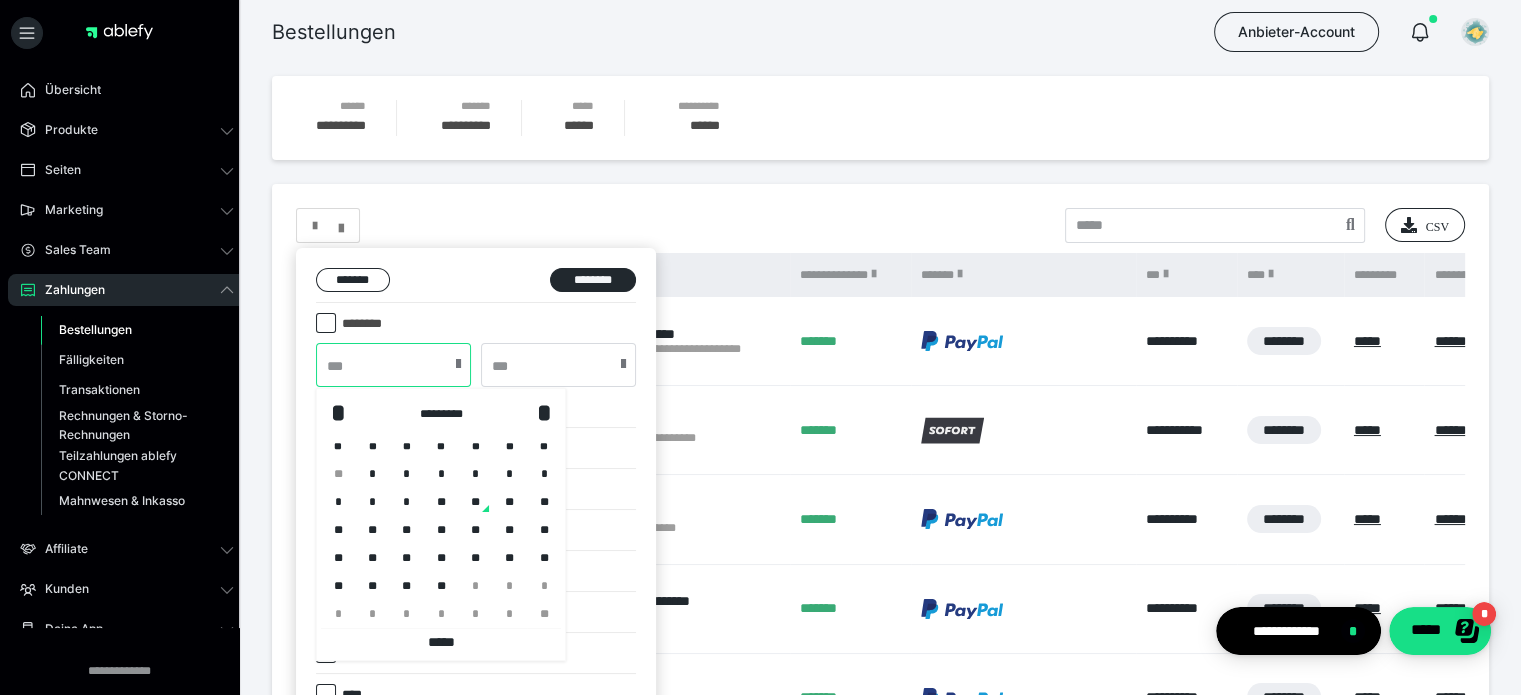 click at bounding box center [393, 365] 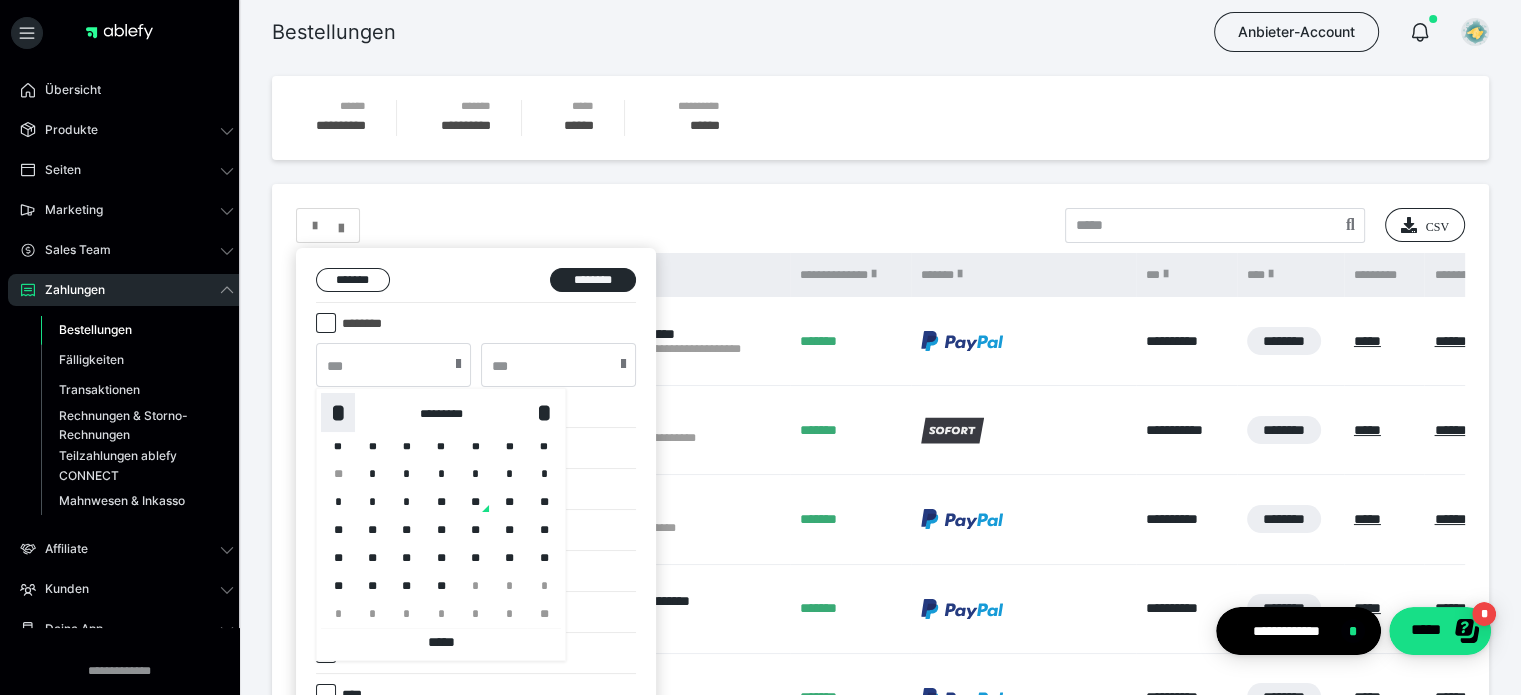 click on "*" at bounding box center [338, 413] 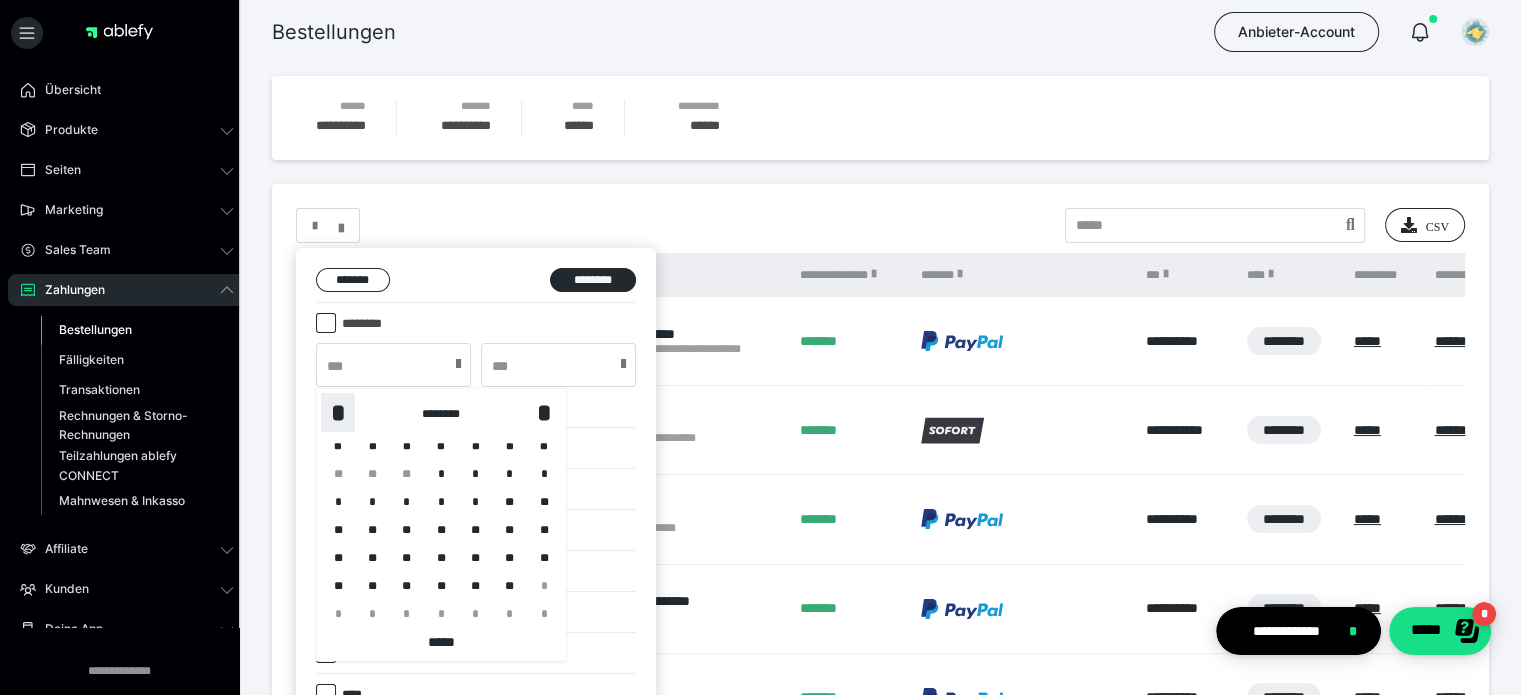 click on "*" at bounding box center (338, 413) 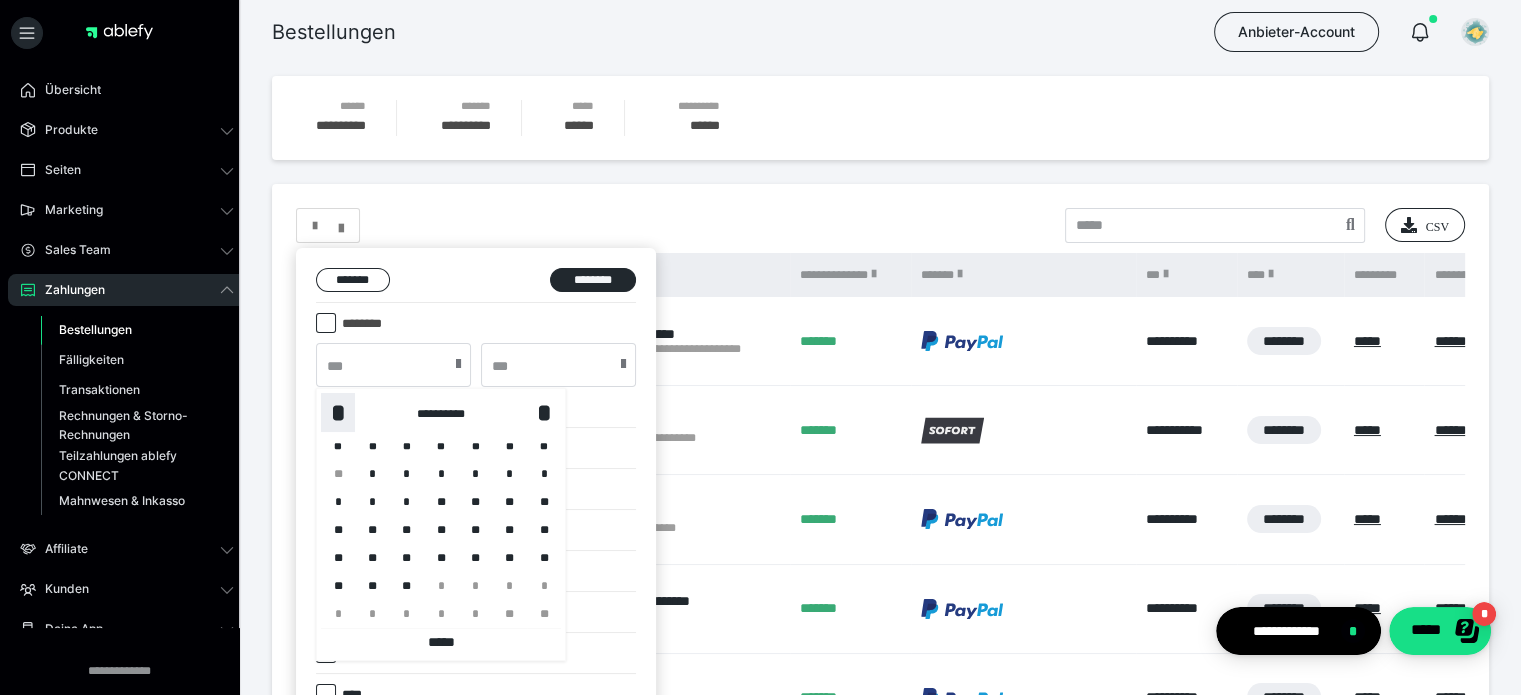 click on "*" at bounding box center [338, 413] 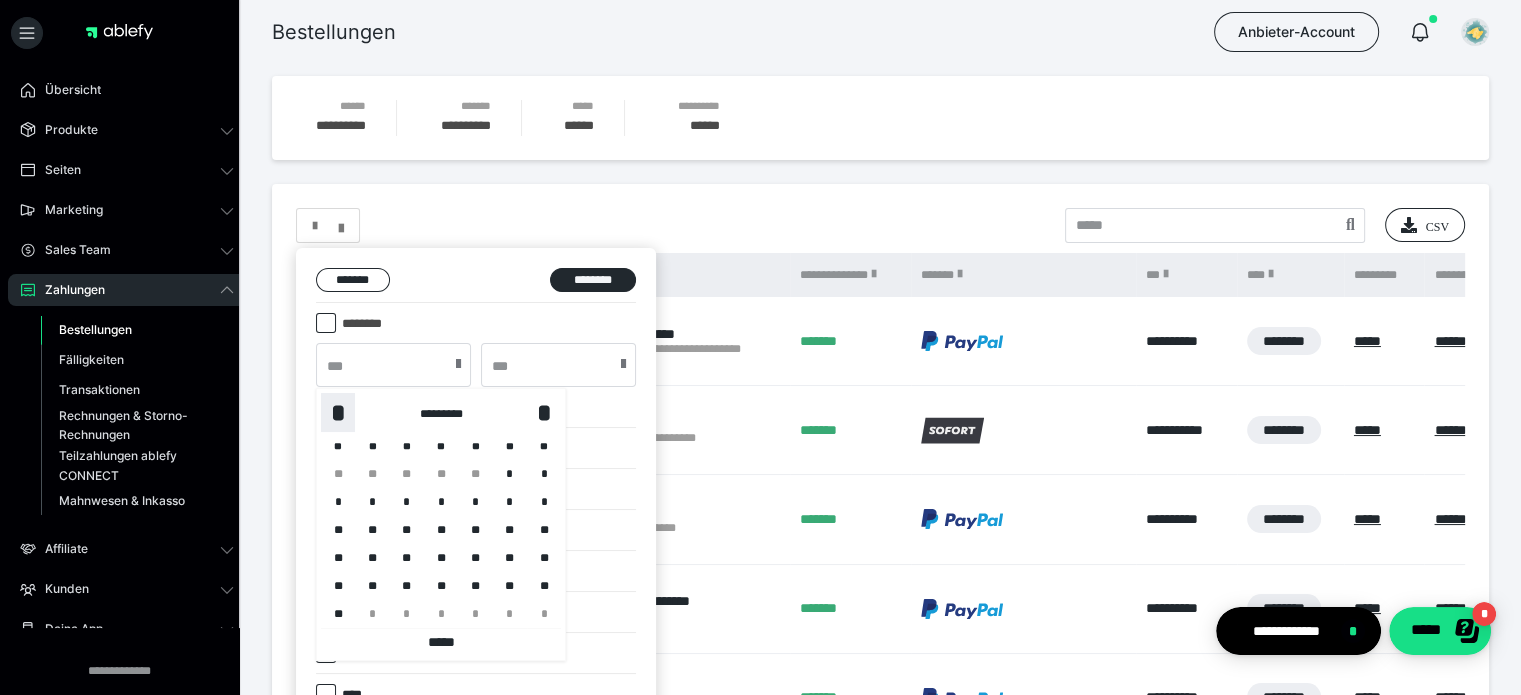 click on "*" at bounding box center (338, 413) 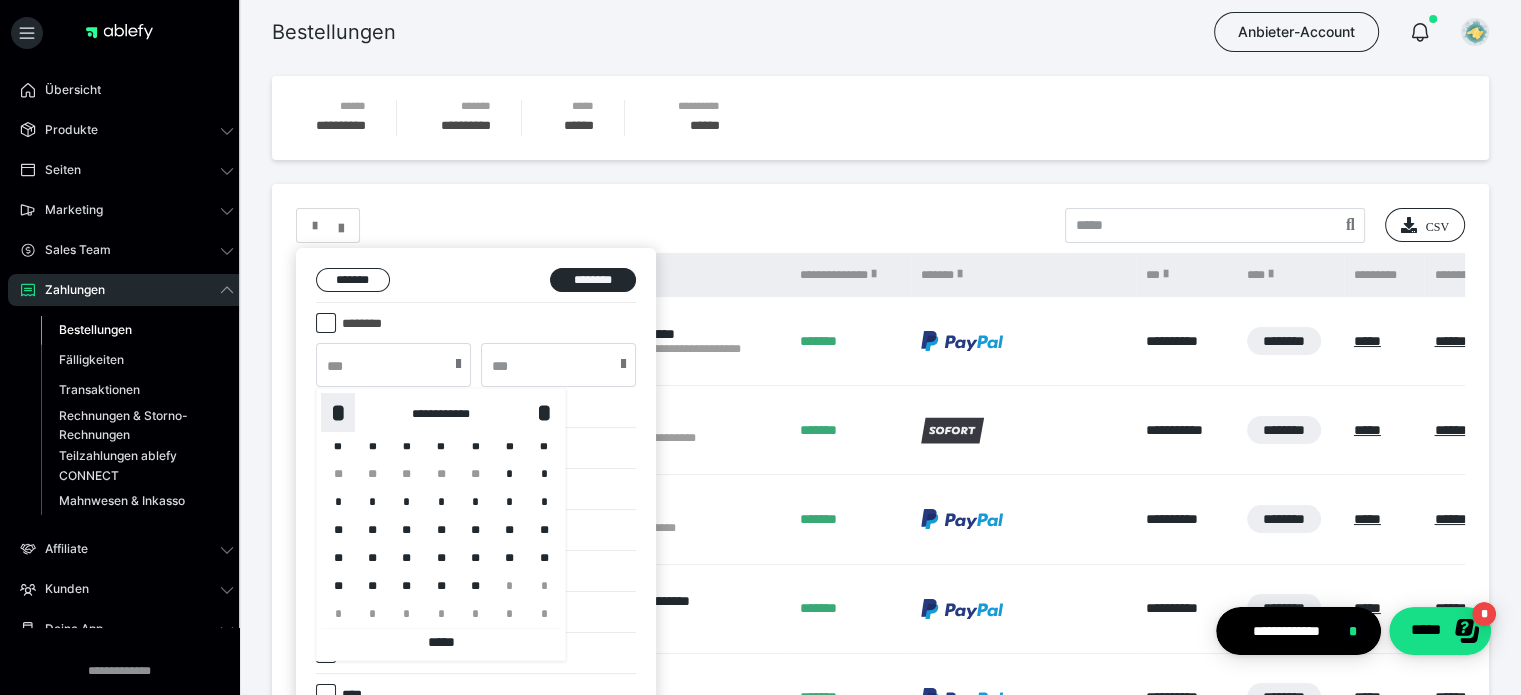 click on "*" at bounding box center (338, 413) 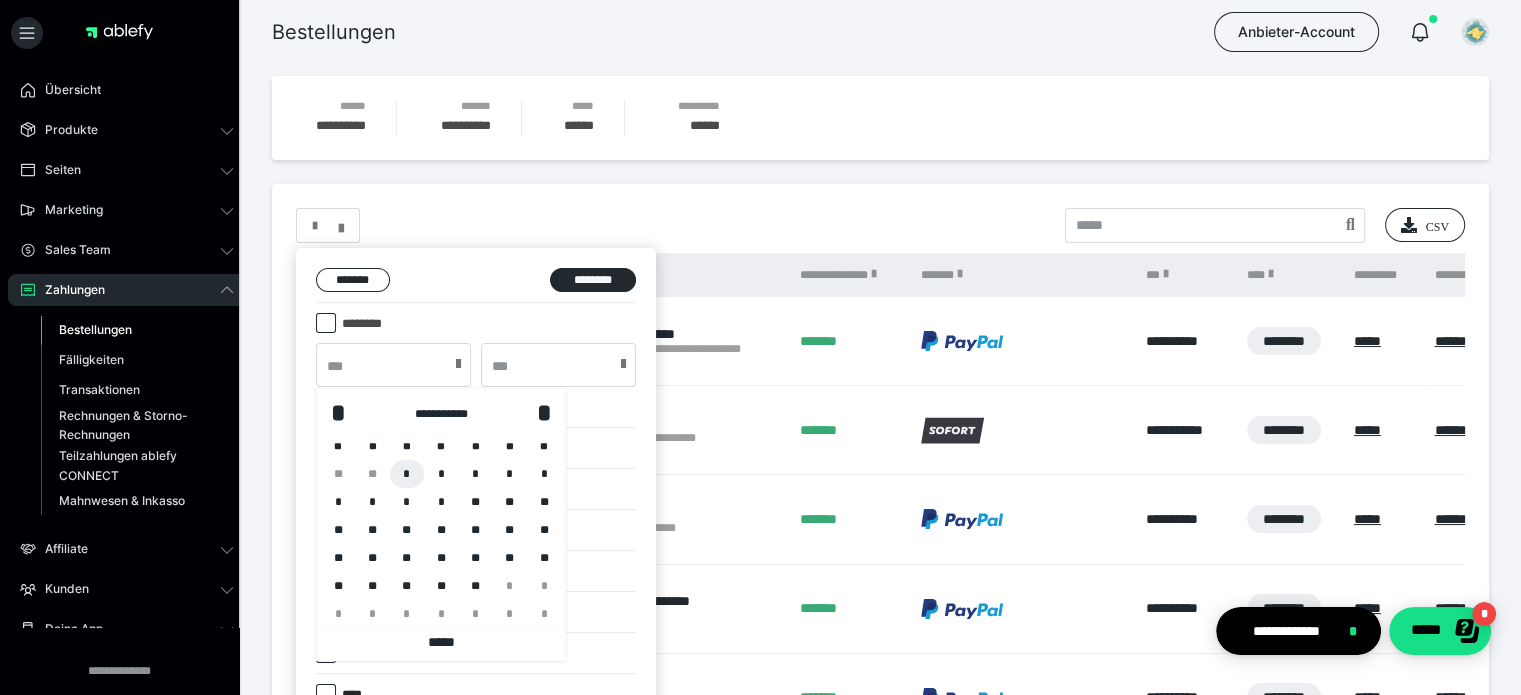 click on "*" at bounding box center (407, 474) 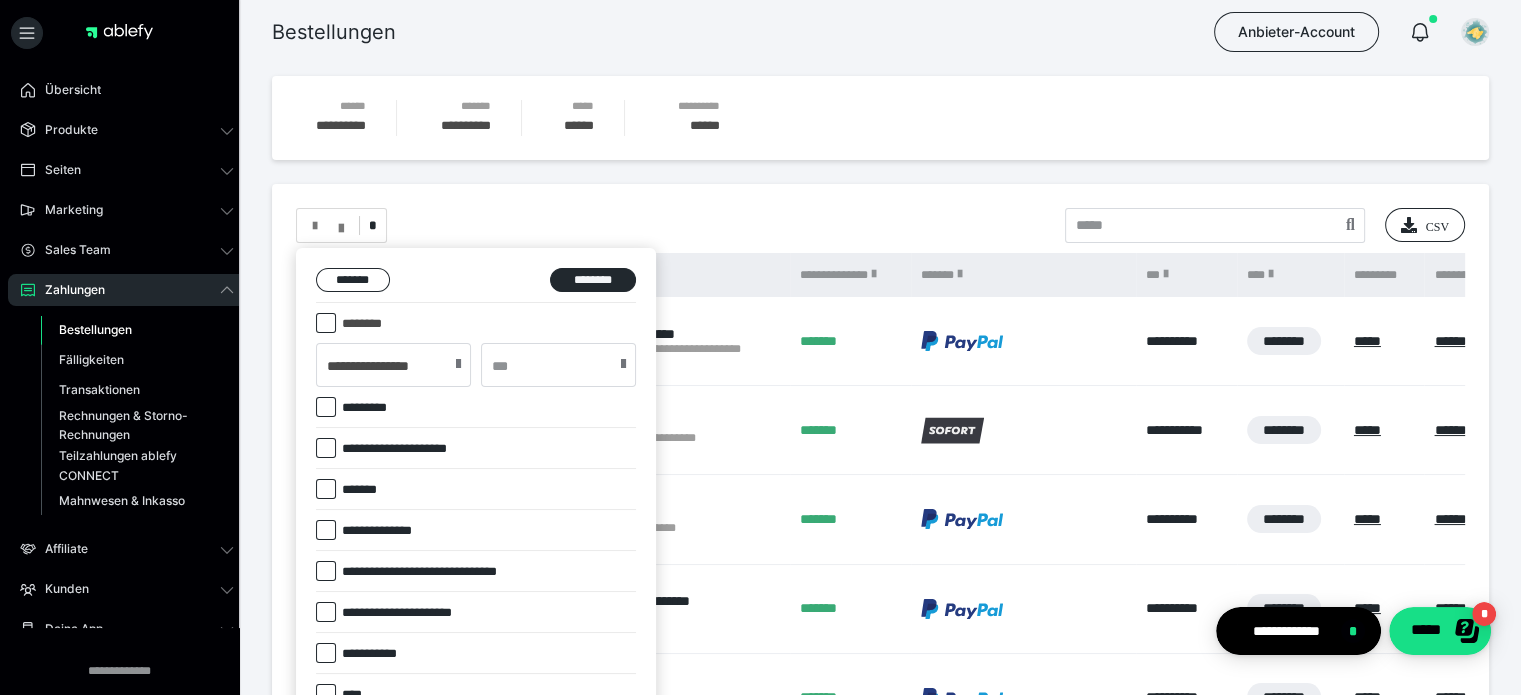 click on "******* ********" at bounding box center (476, 285) 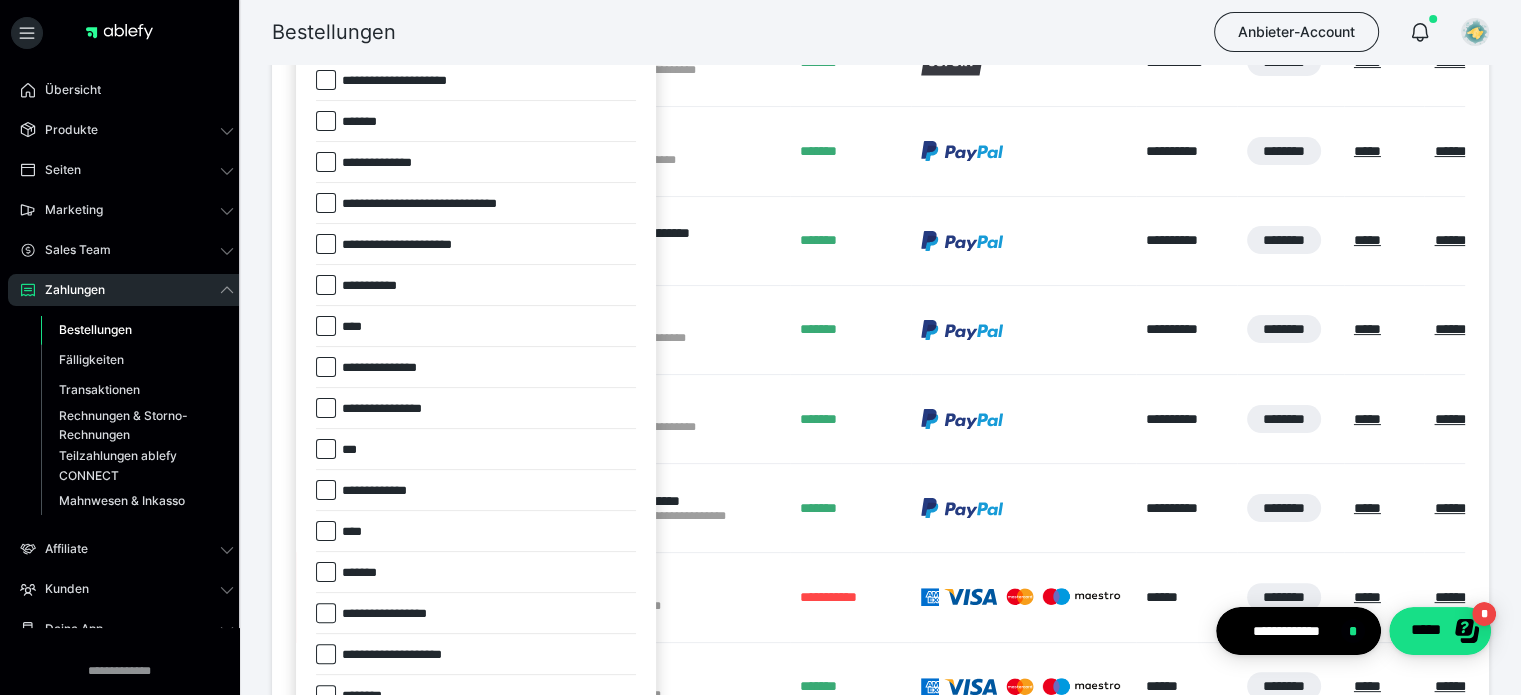 scroll, scrollTop: 368, scrollLeft: 0, axis: vertical 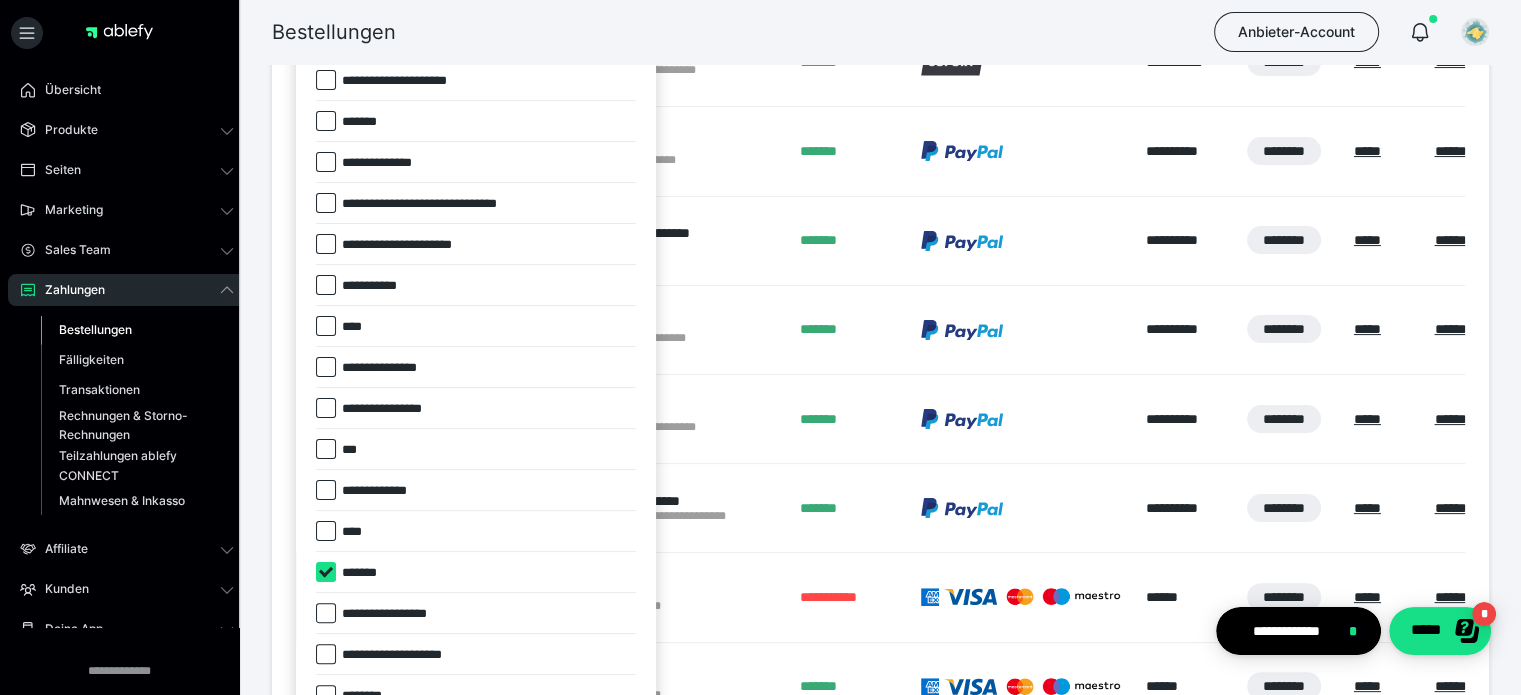 checkbox on "****" 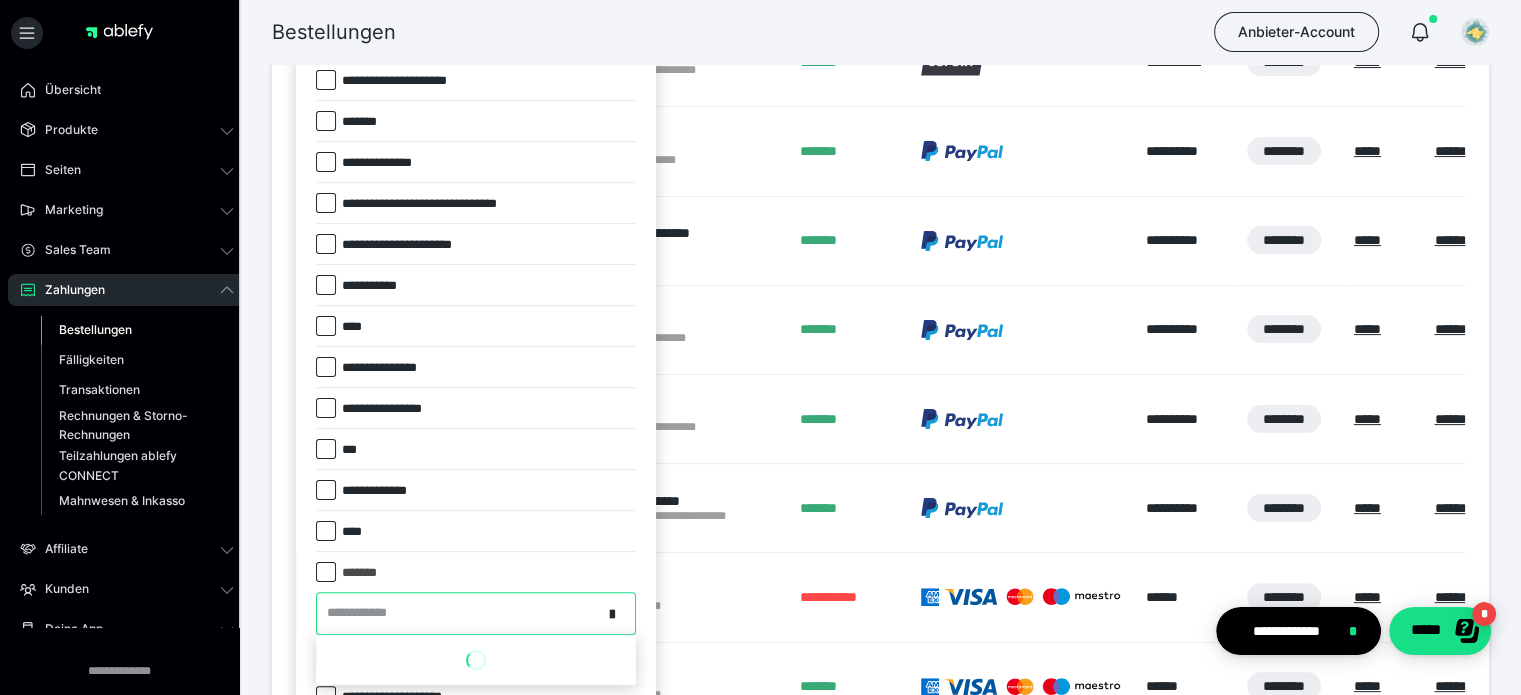 click on "**********" at bounding box center [459, 613] 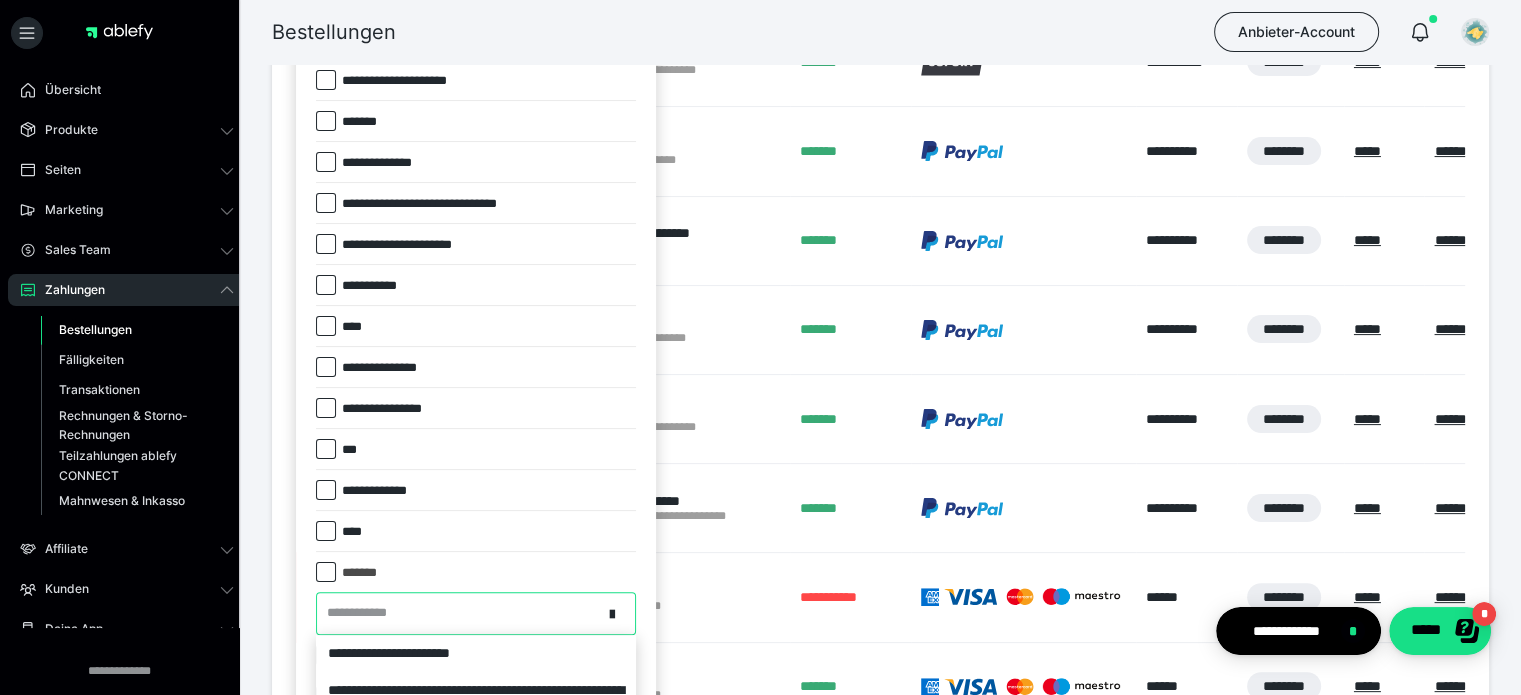 scroll, scrollTop: 549, scrollLeft: 0, axis: vertical 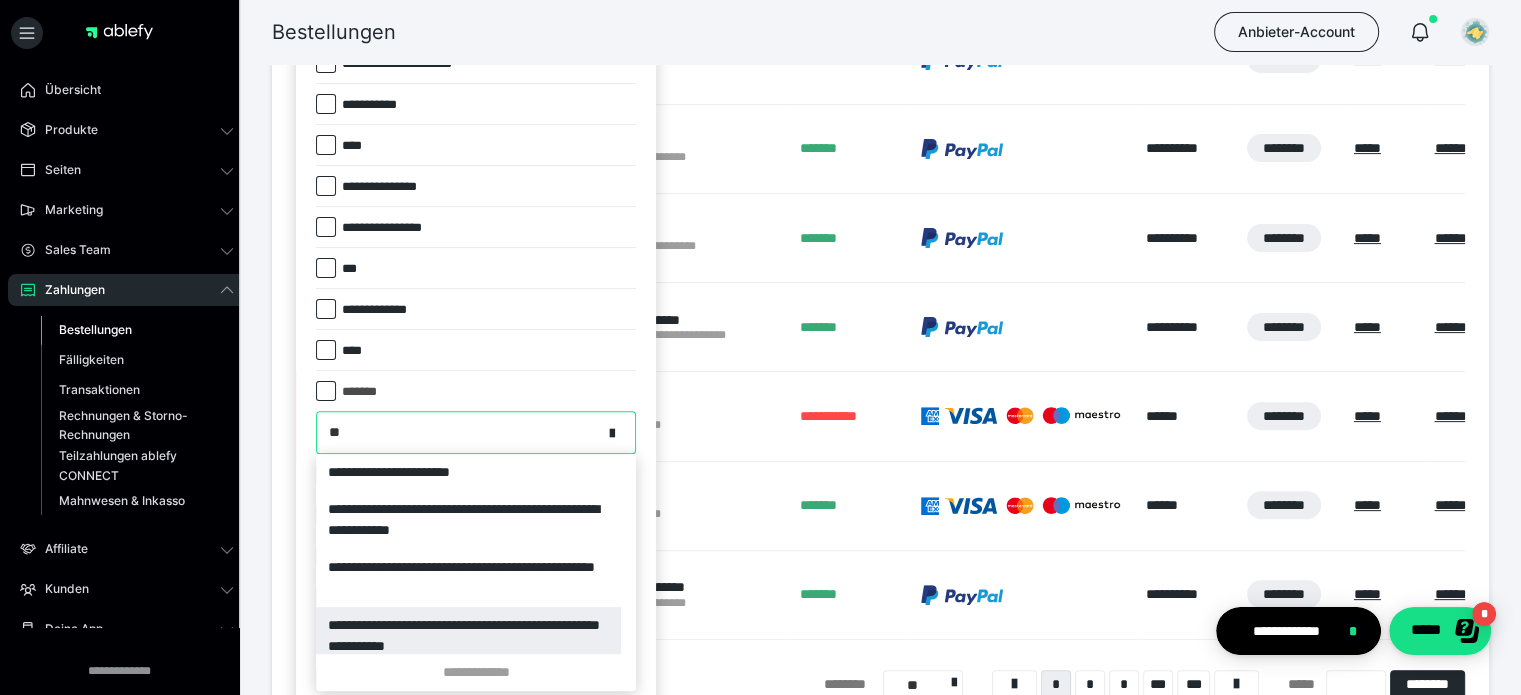 type on "***" 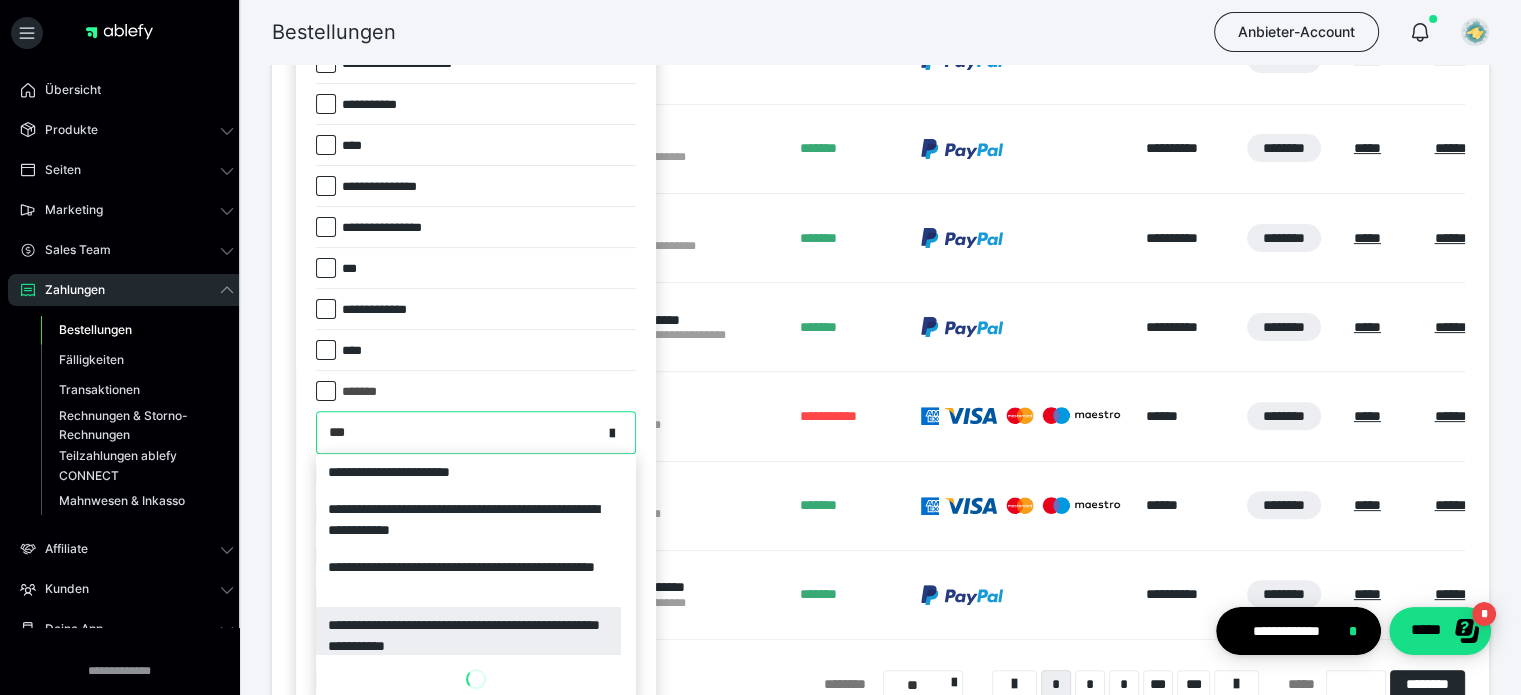 scroll, scrollTop: 563, scrollLeft: 0, axis: vertical 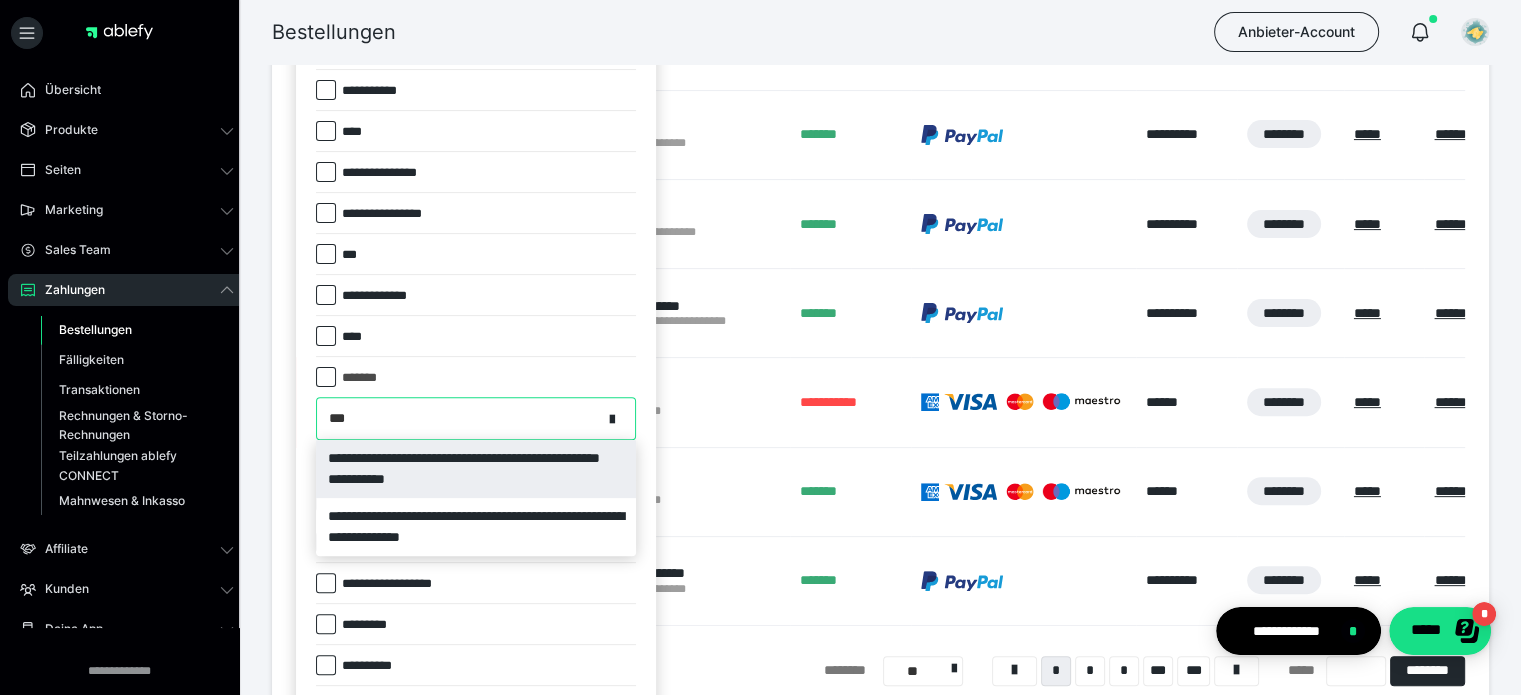 click on "**********" at bounding box center [476, 469] 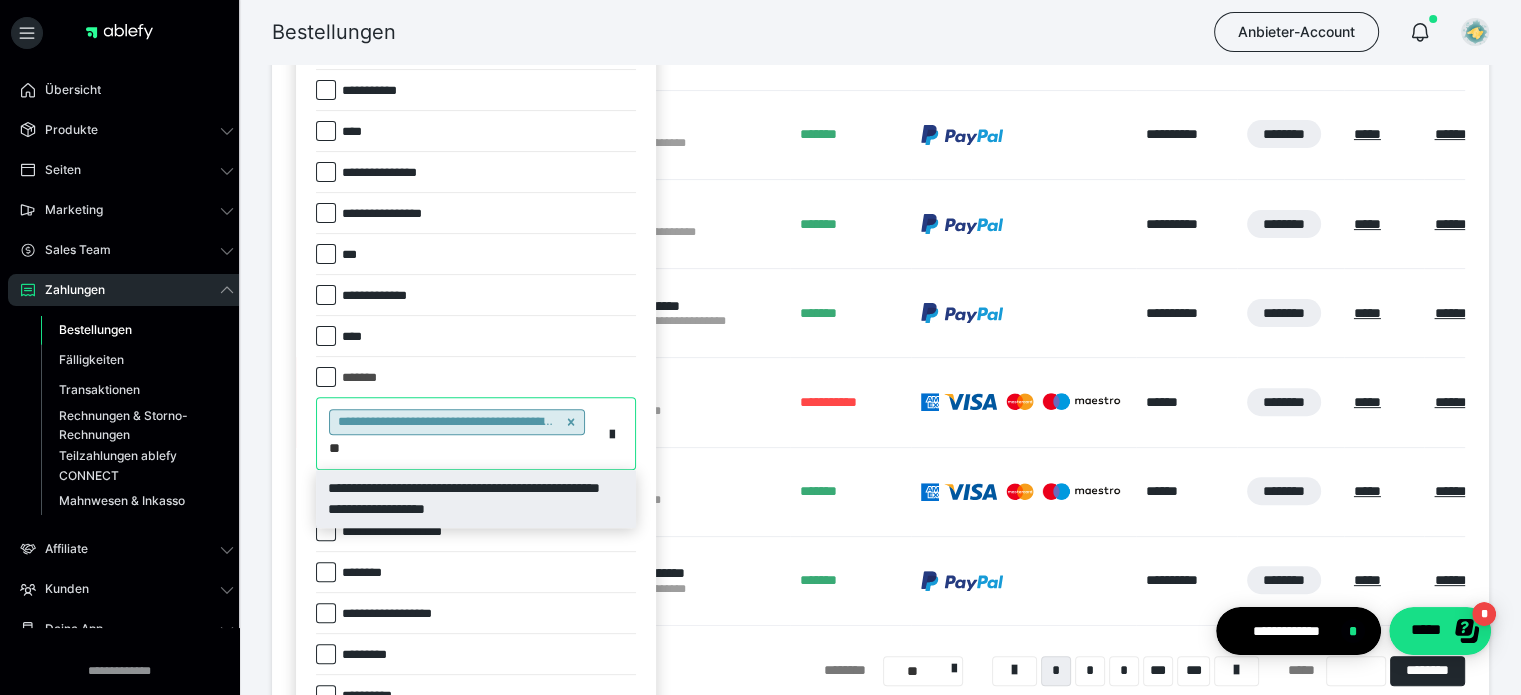 type on "***" 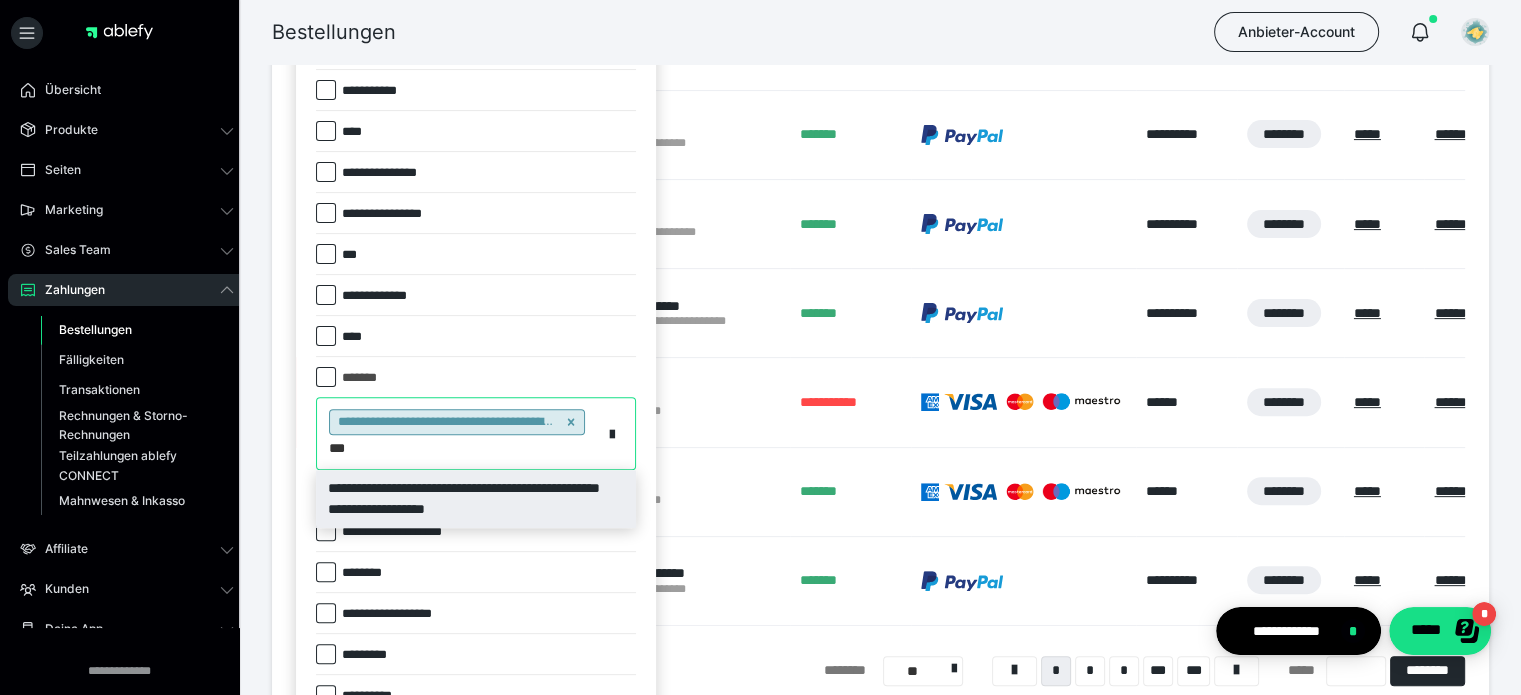 click on "**********" at bounding box center (476, 499) 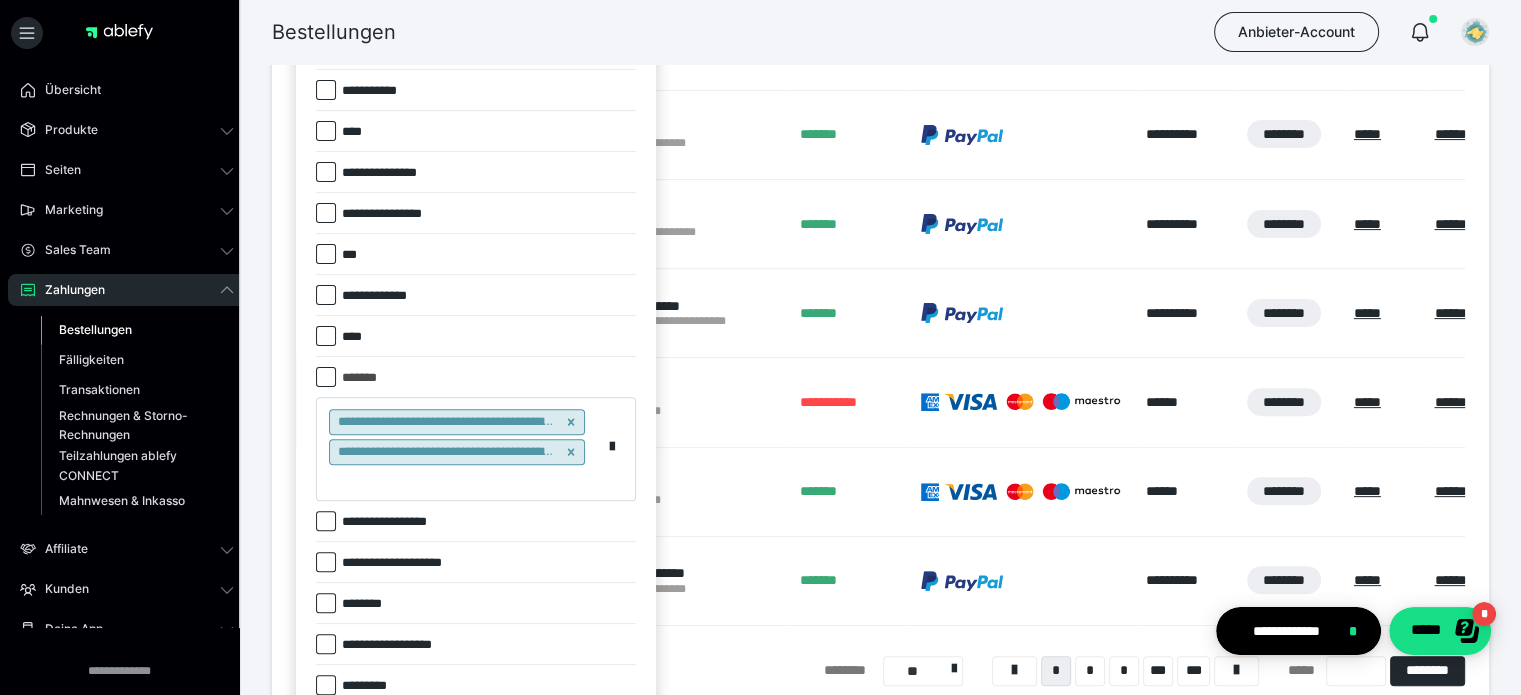 click on "**********" at bounding box center (476, 562) 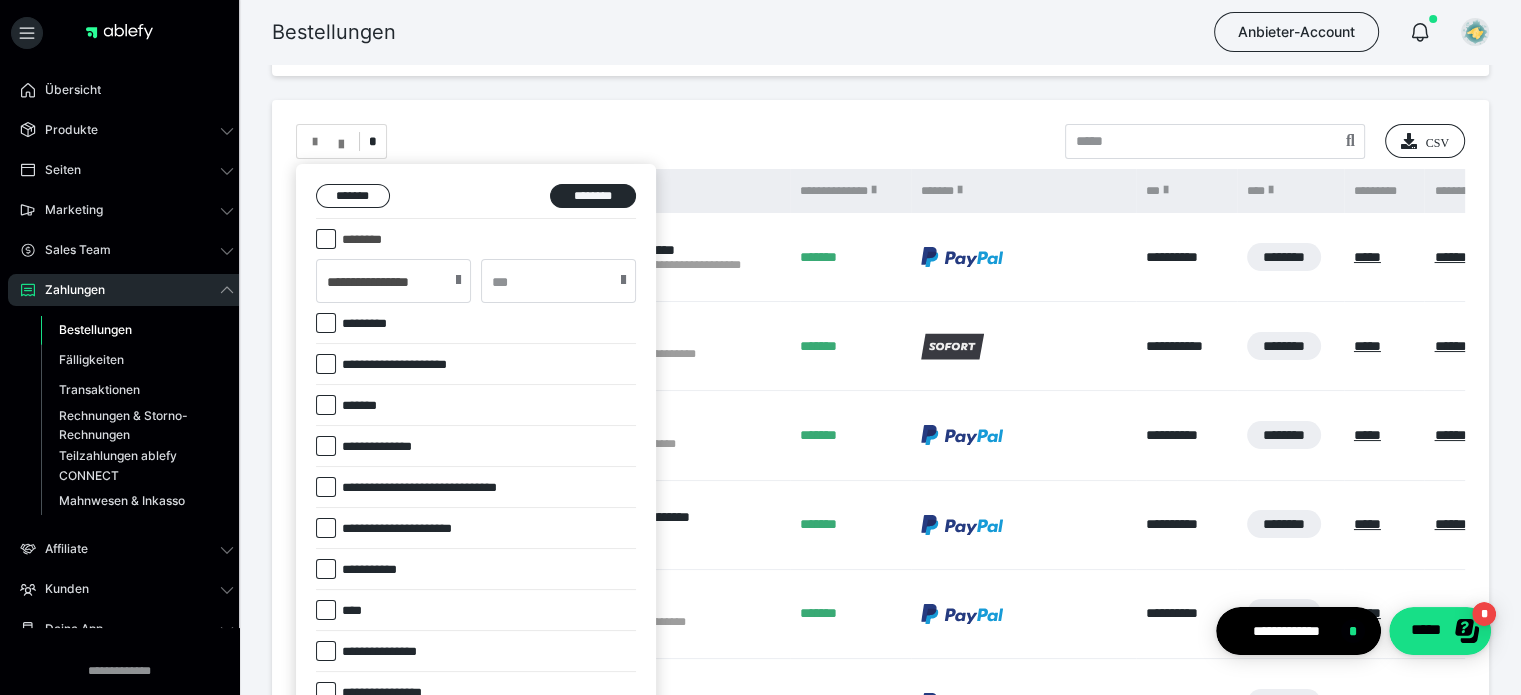 scroll, scrollTop: 83, scrollLeft: 0, axis: vertical 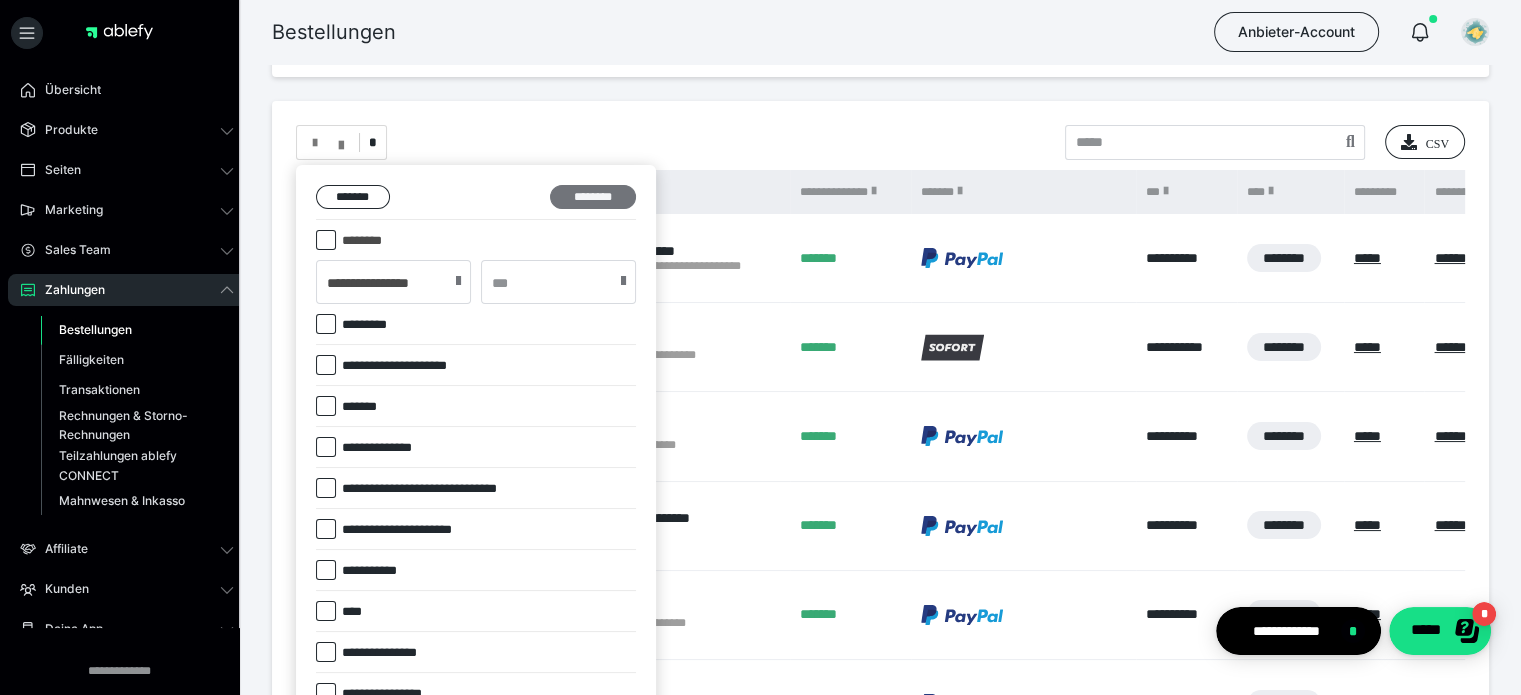click on "********" at bounding box center (593, 197) 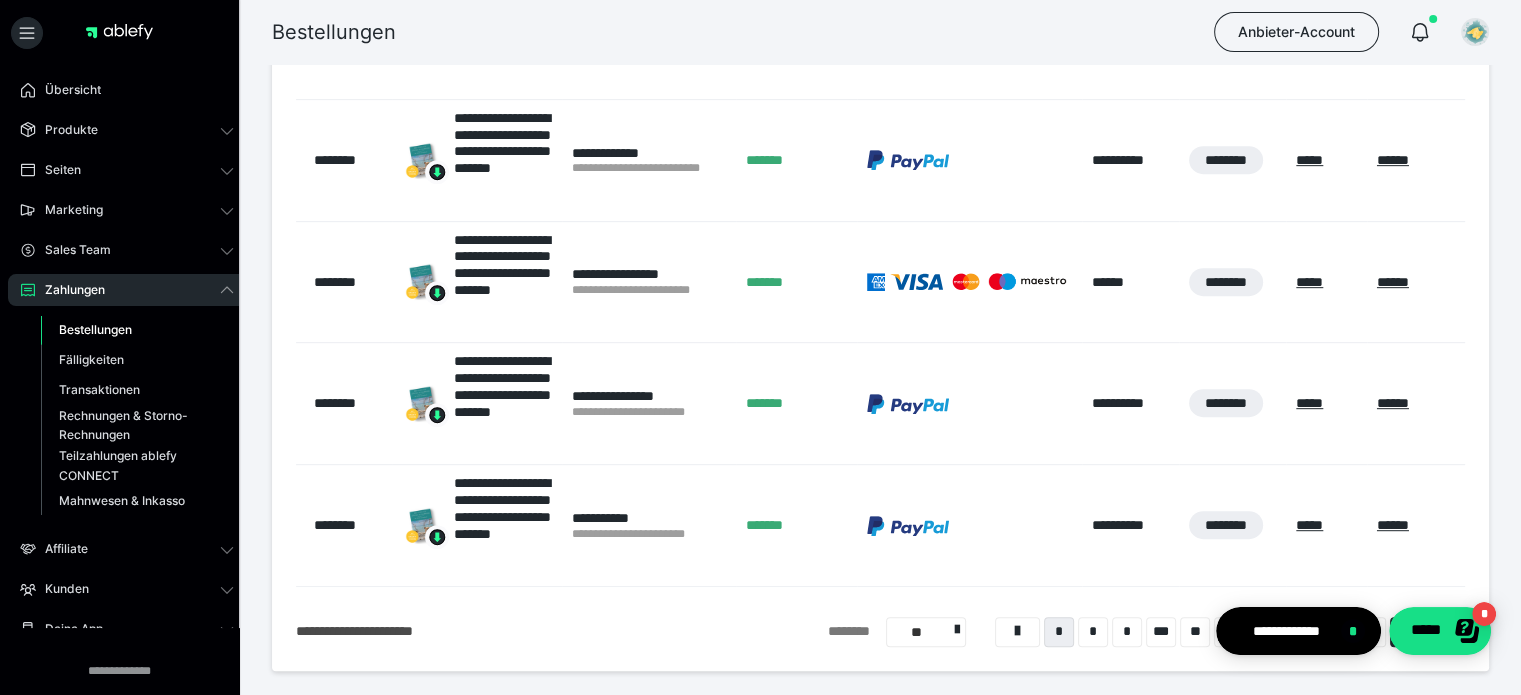 scroll, scrollTop: 1032, scrollLeft: 0, axis: vertical 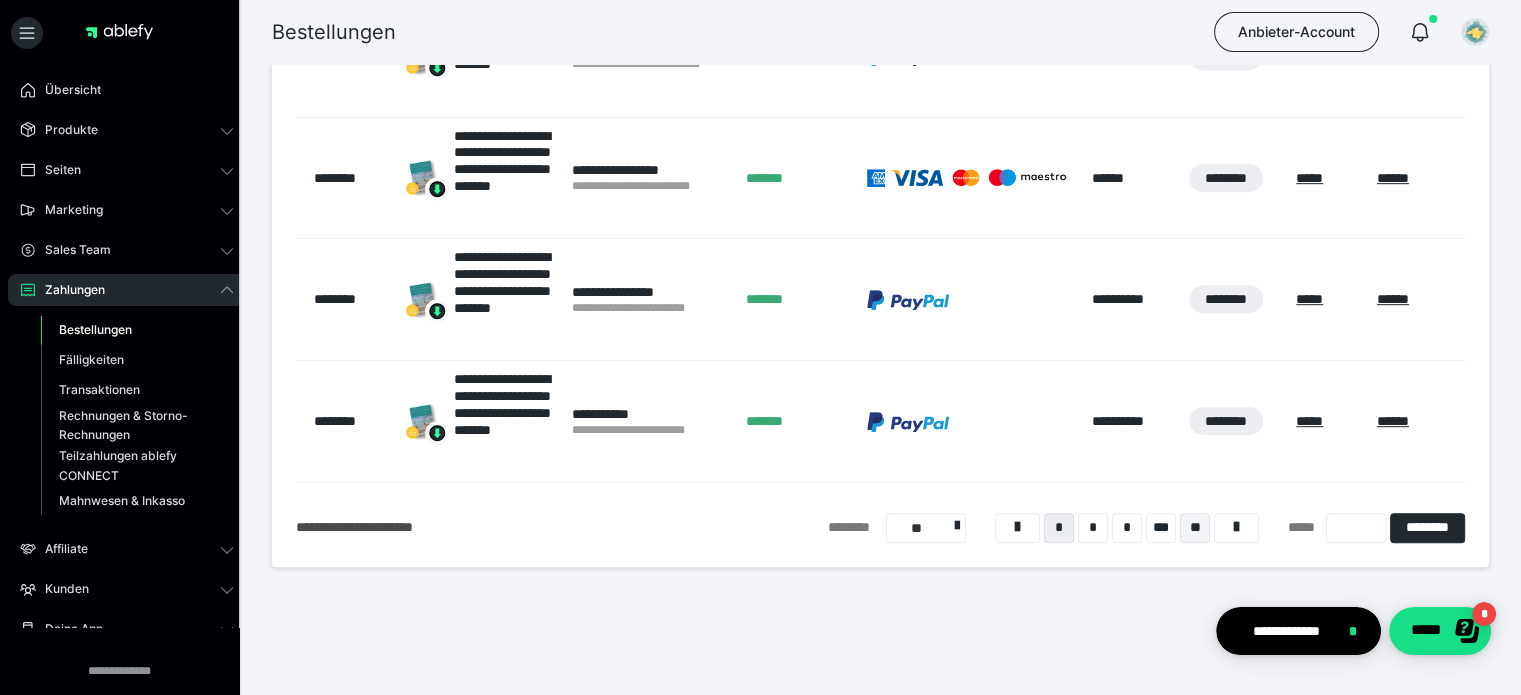 click on "**" at bounding box center [1195, 528] 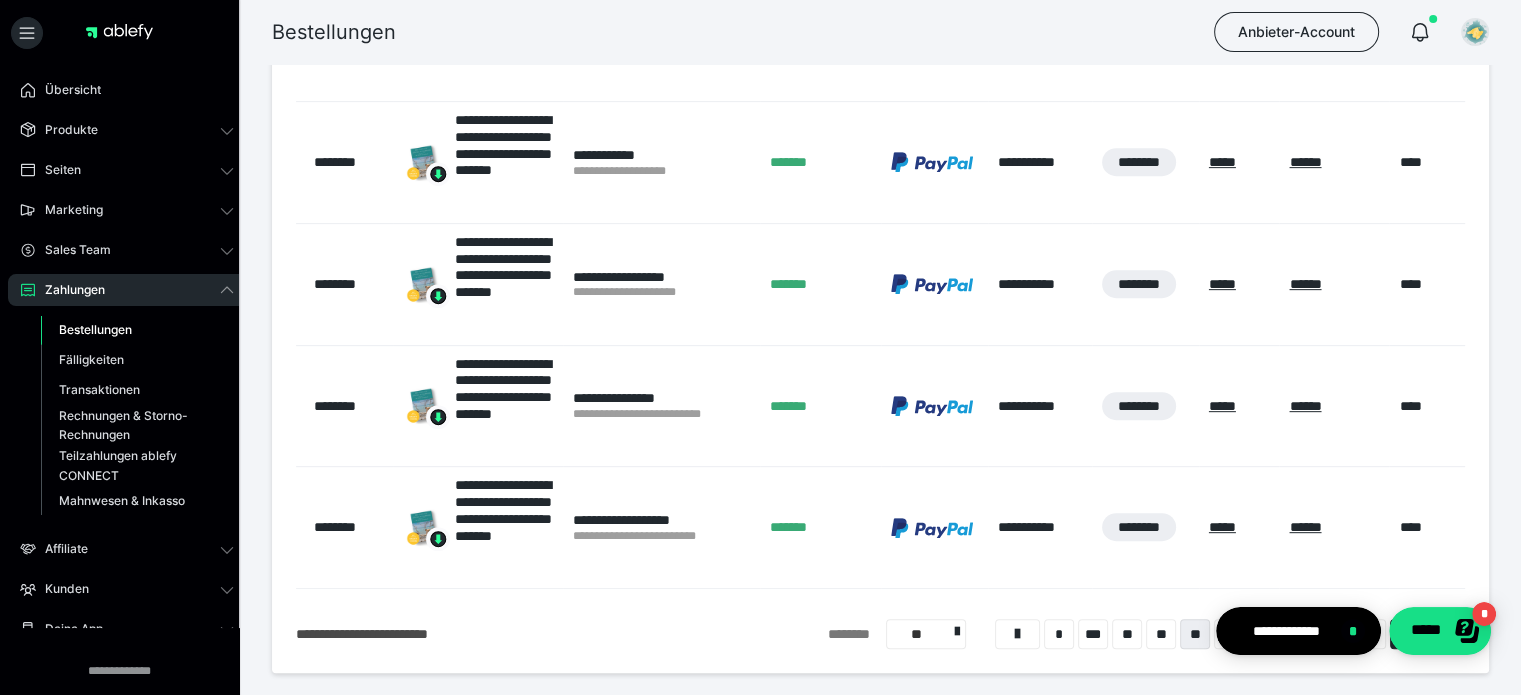 scroll, scrollTop: 824, scrollLeft: 0, axis: vertical 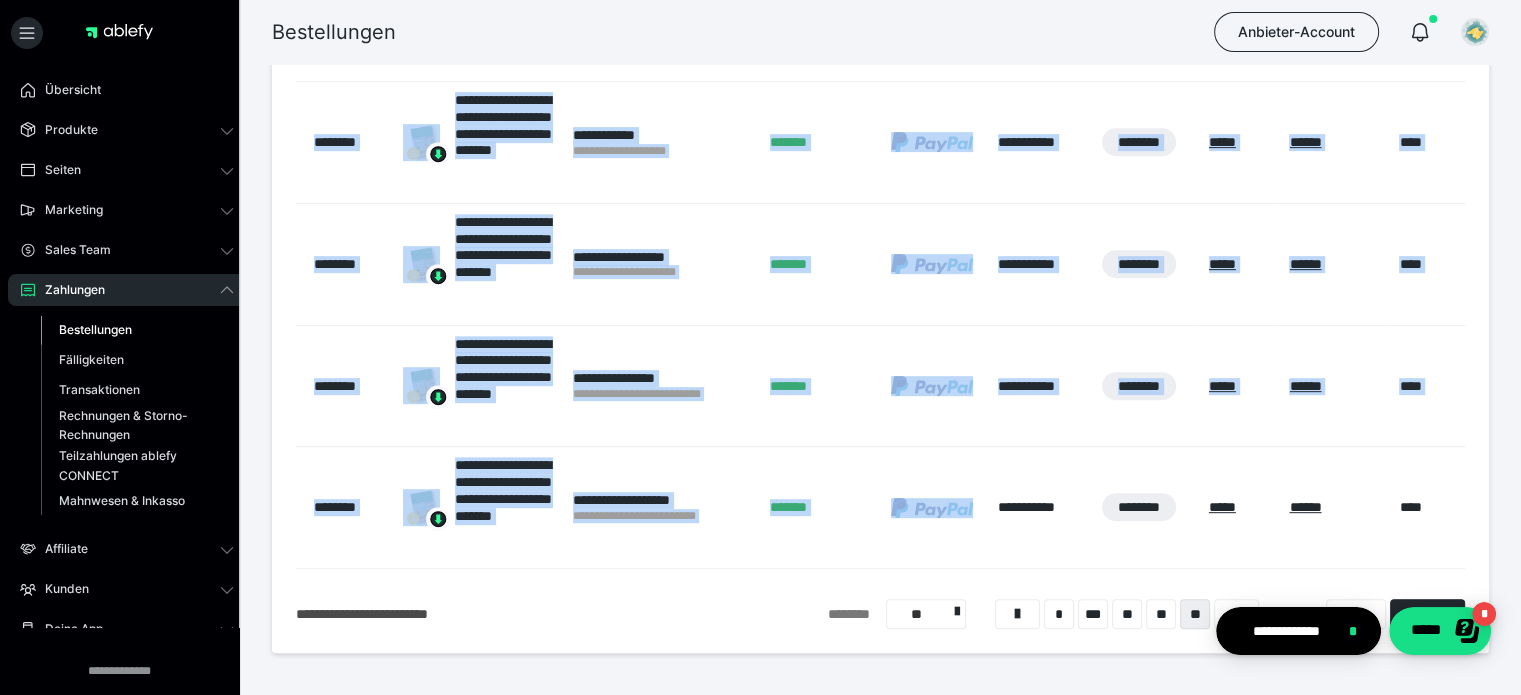 drag, startPoint x: 942, startPoint y: 563, endPoint x: 1008, endPoint y: 570, distance: 66.37017 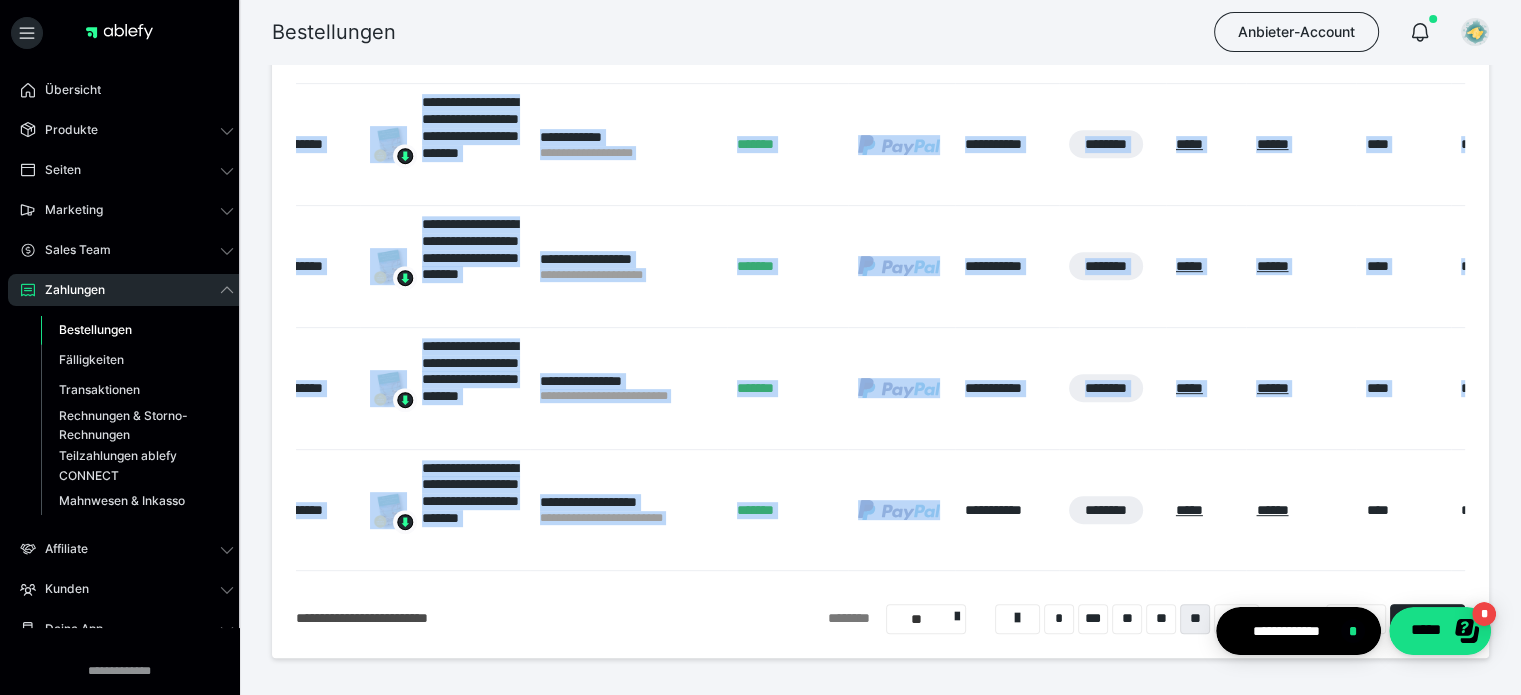 scroll, scrollTop: 0, scrollLeft: 0, axis: both 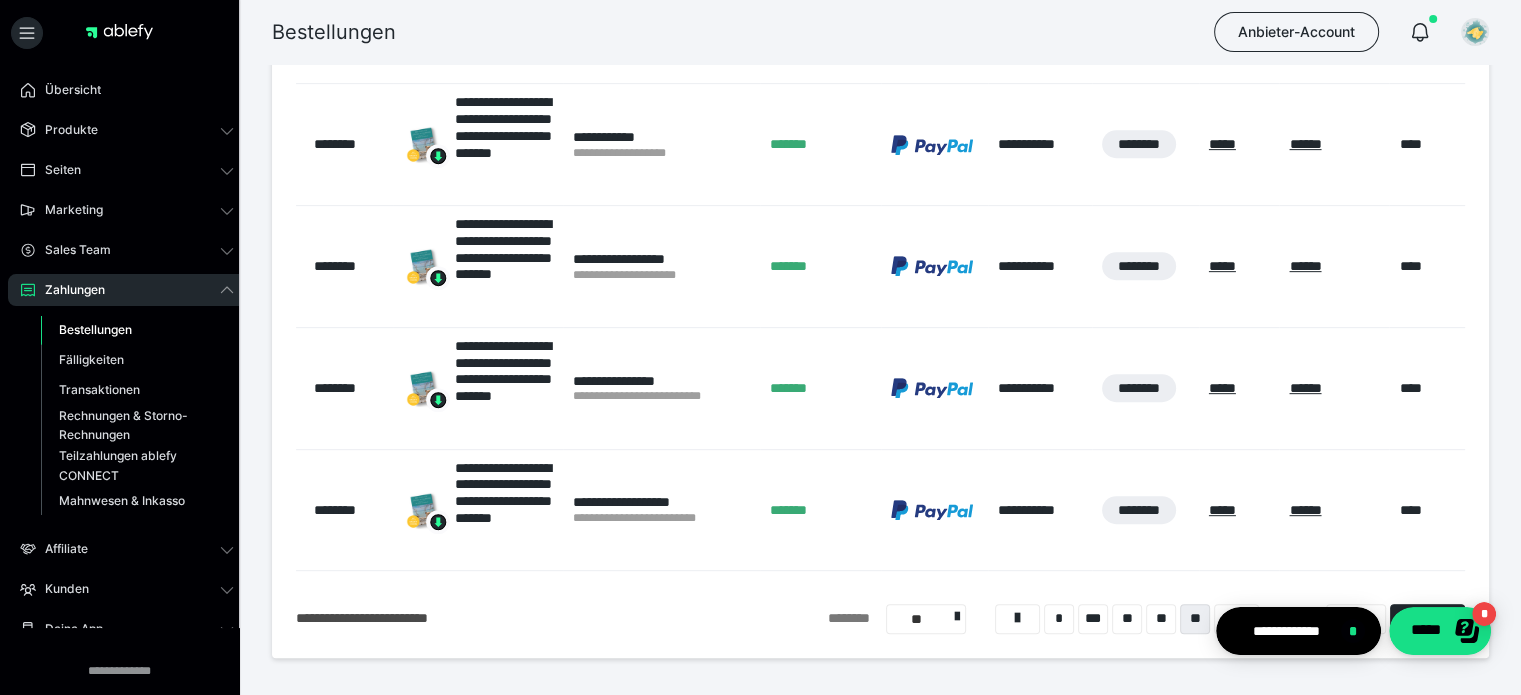 click on "********" at bounding box center (1145, 510) 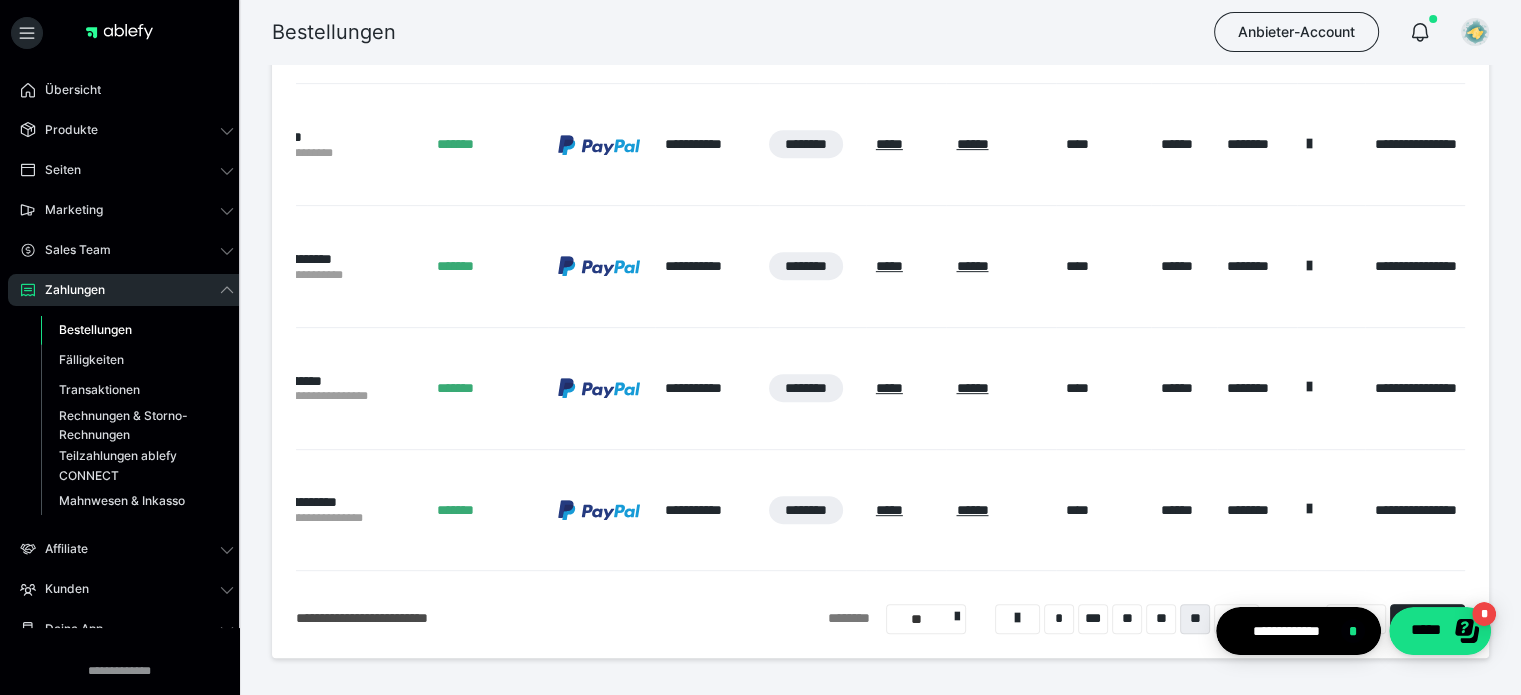 scroll, scrollTop: 0, scrollLeft: 0, axis: both 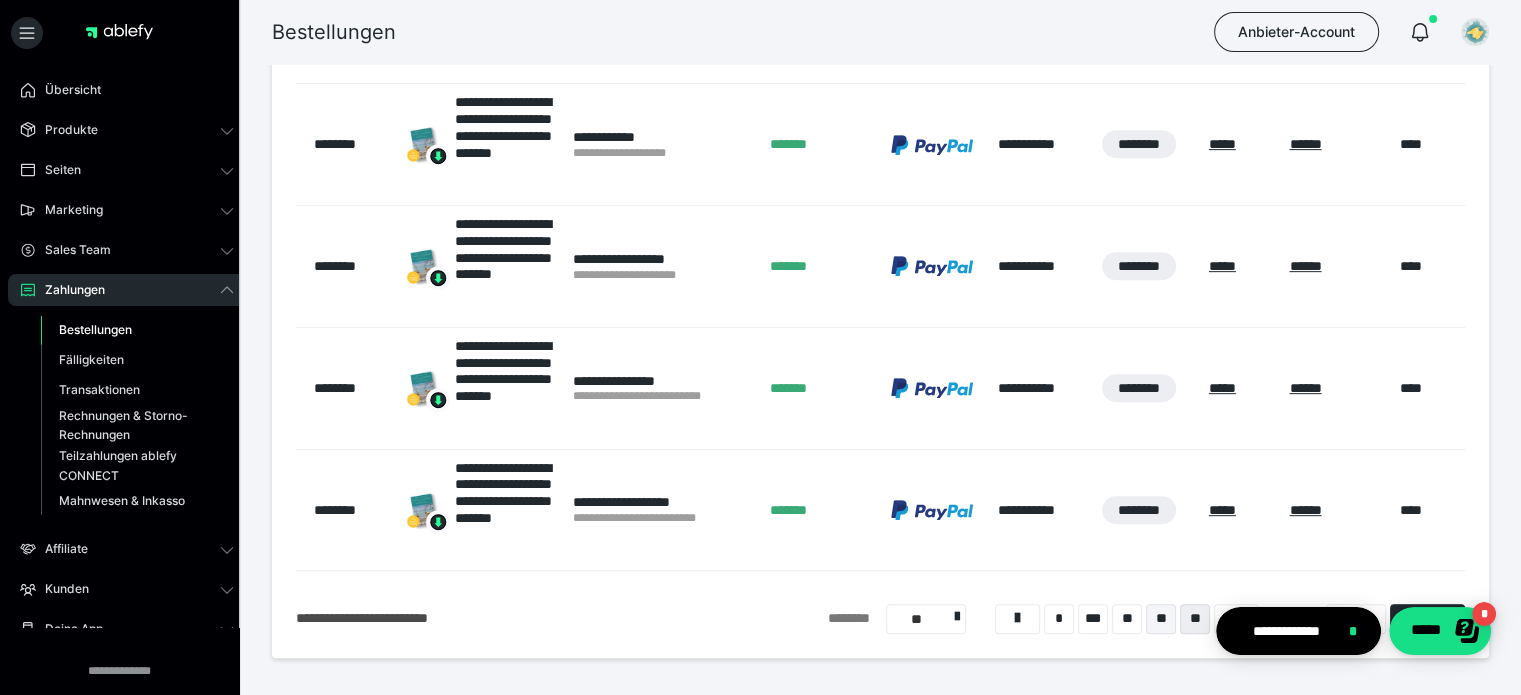 click on "**" at bounding box center (1161, 619) 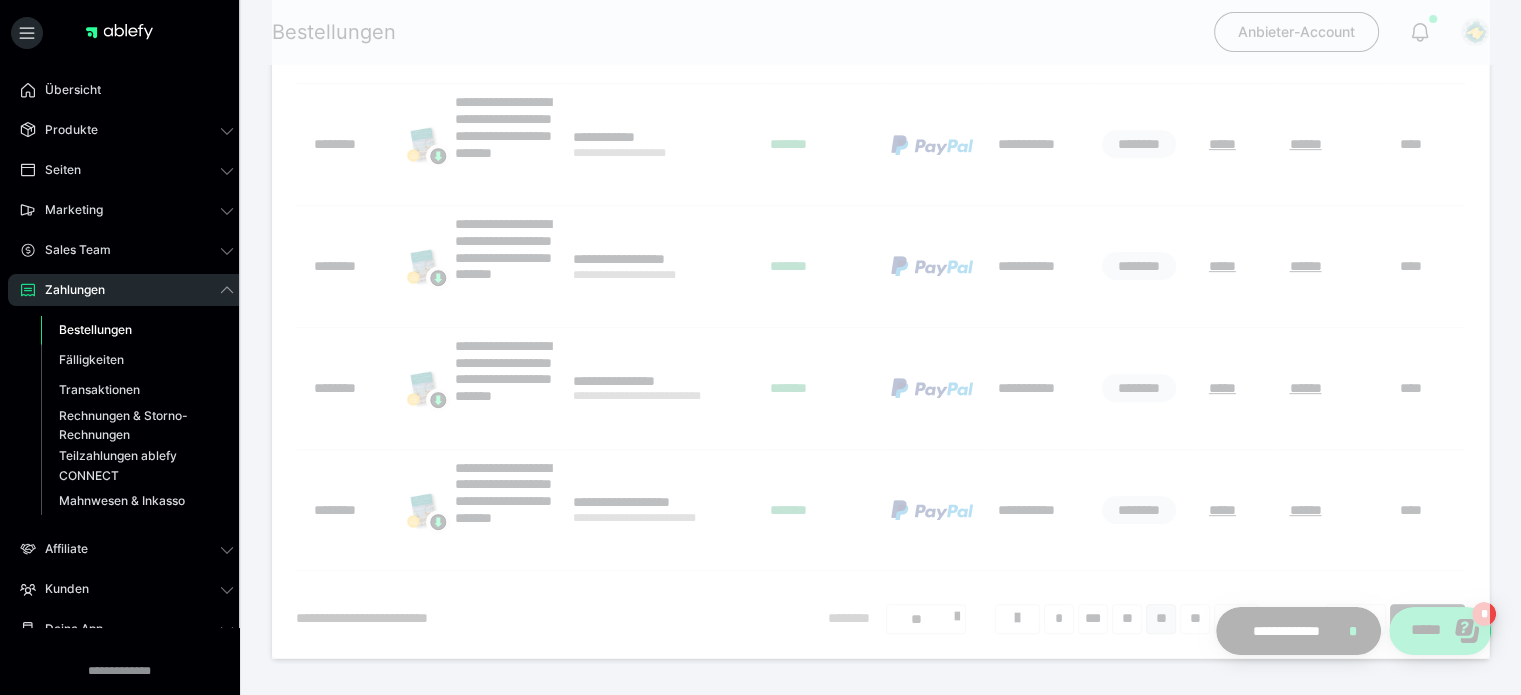 scroll, scrollTop: 124, scrollLeft: 0, axis: vertical 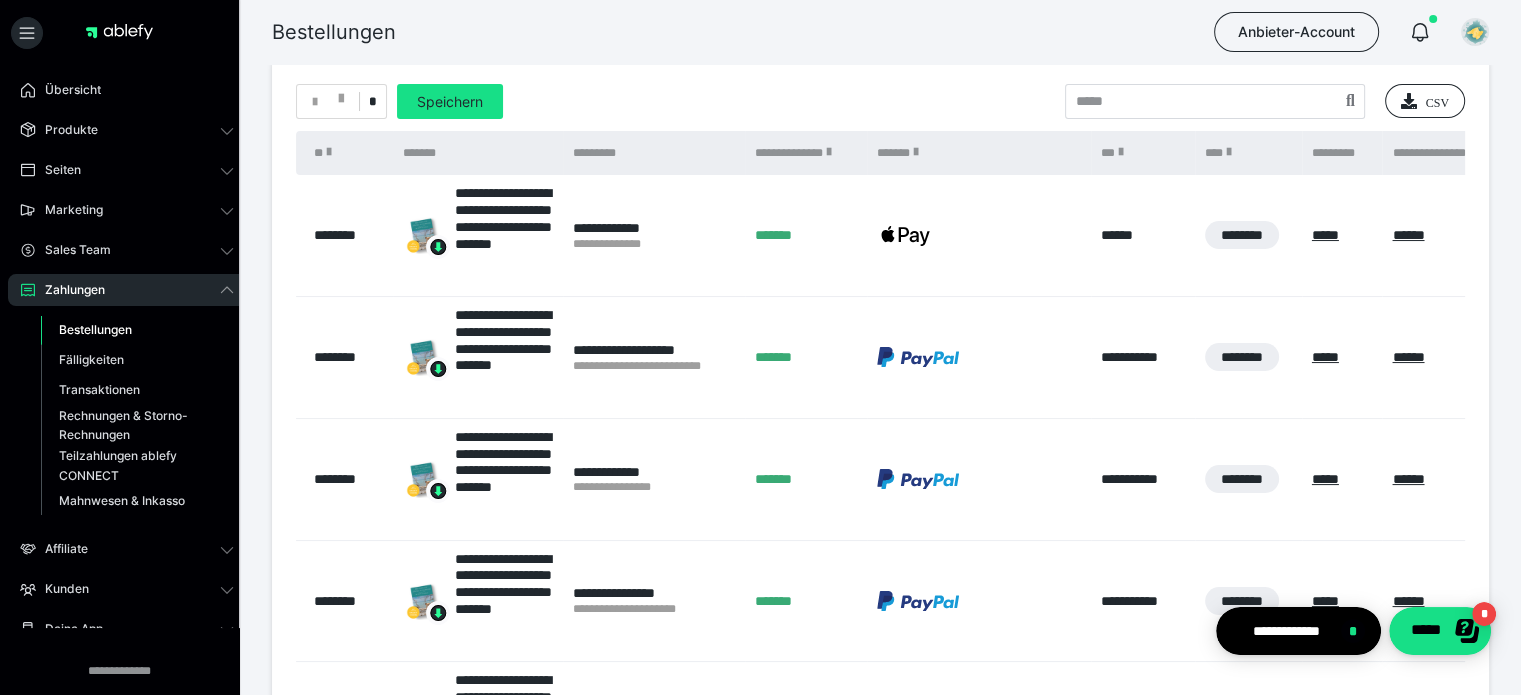 click at bounding box center [979, 601] 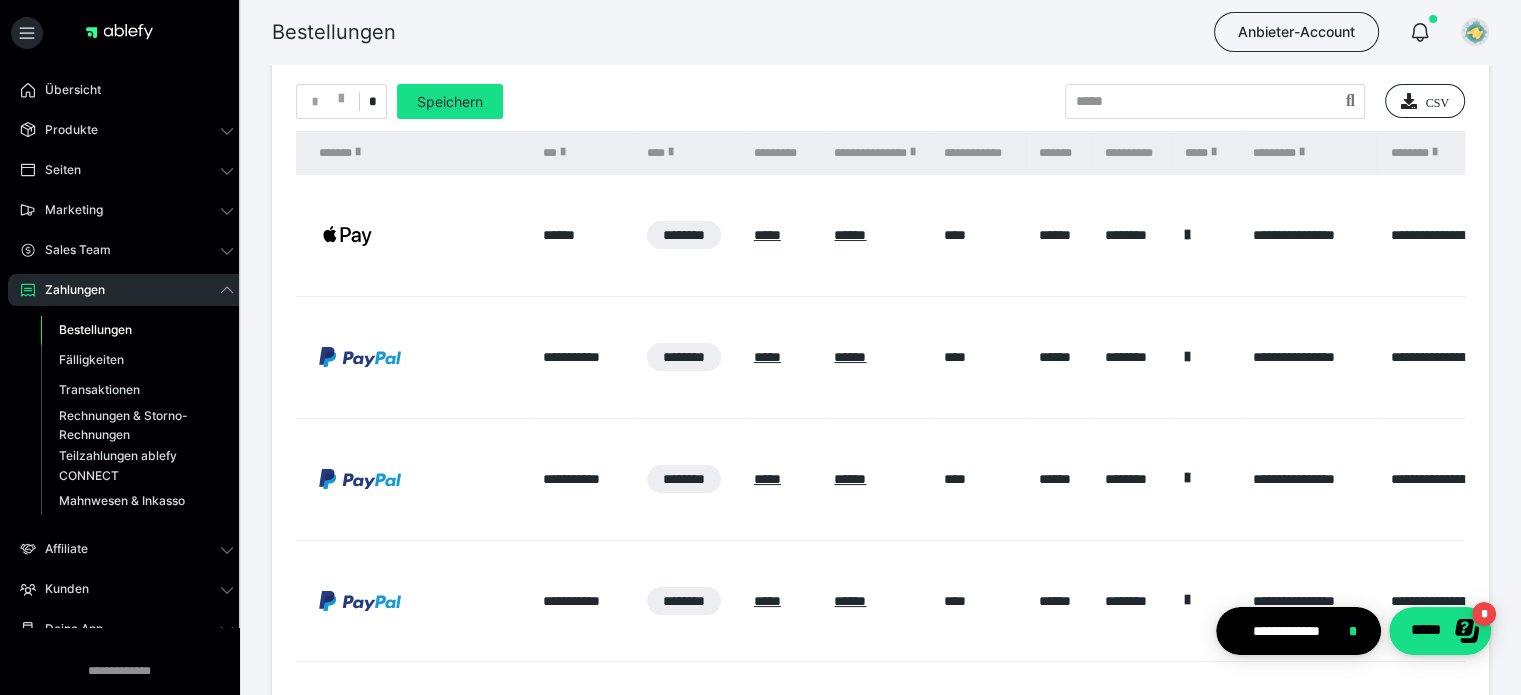 scroll, scrollTop: 0, scrollLeft: 560, axis: horizontal 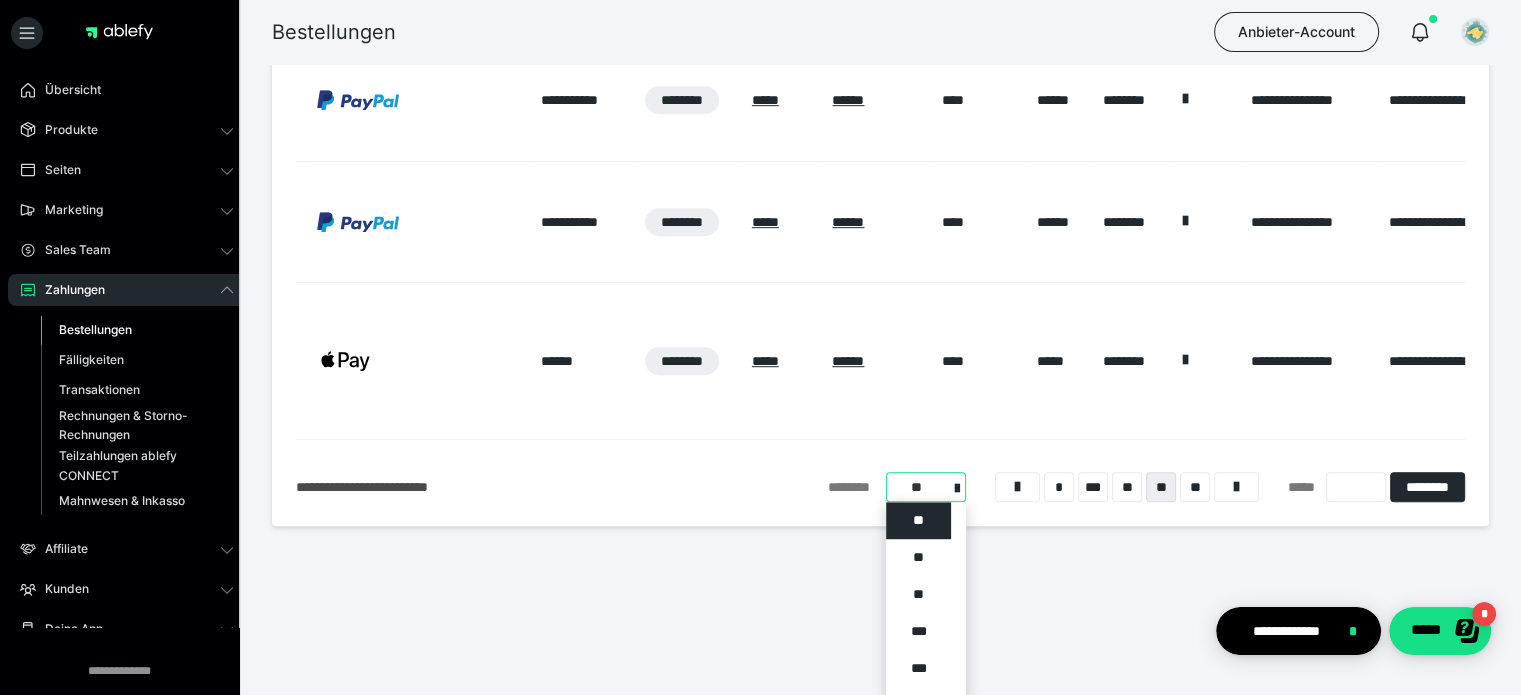 click on "**********" at bounding box center (926, 487) 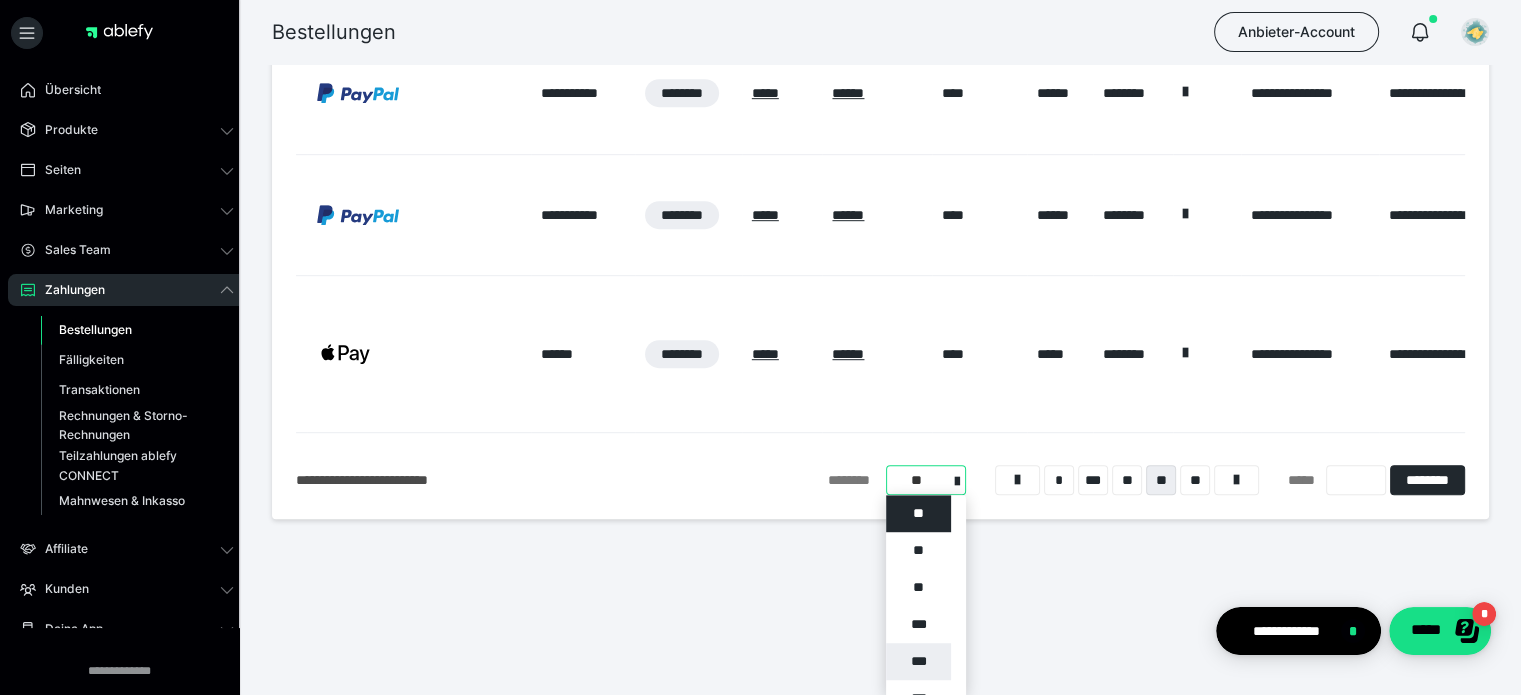 click on "***" at bounding box center [918, 661] 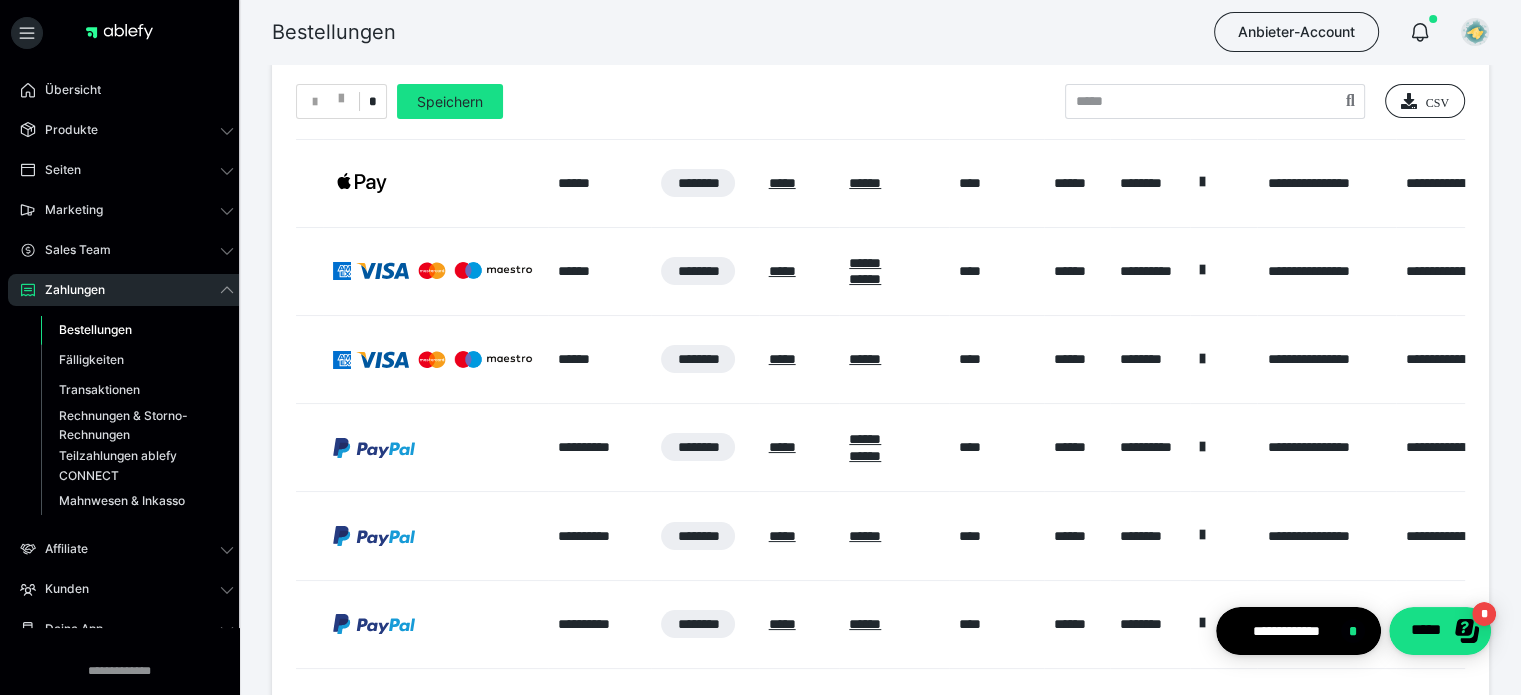 click on "*****" at bounding box center [1077, -6166] 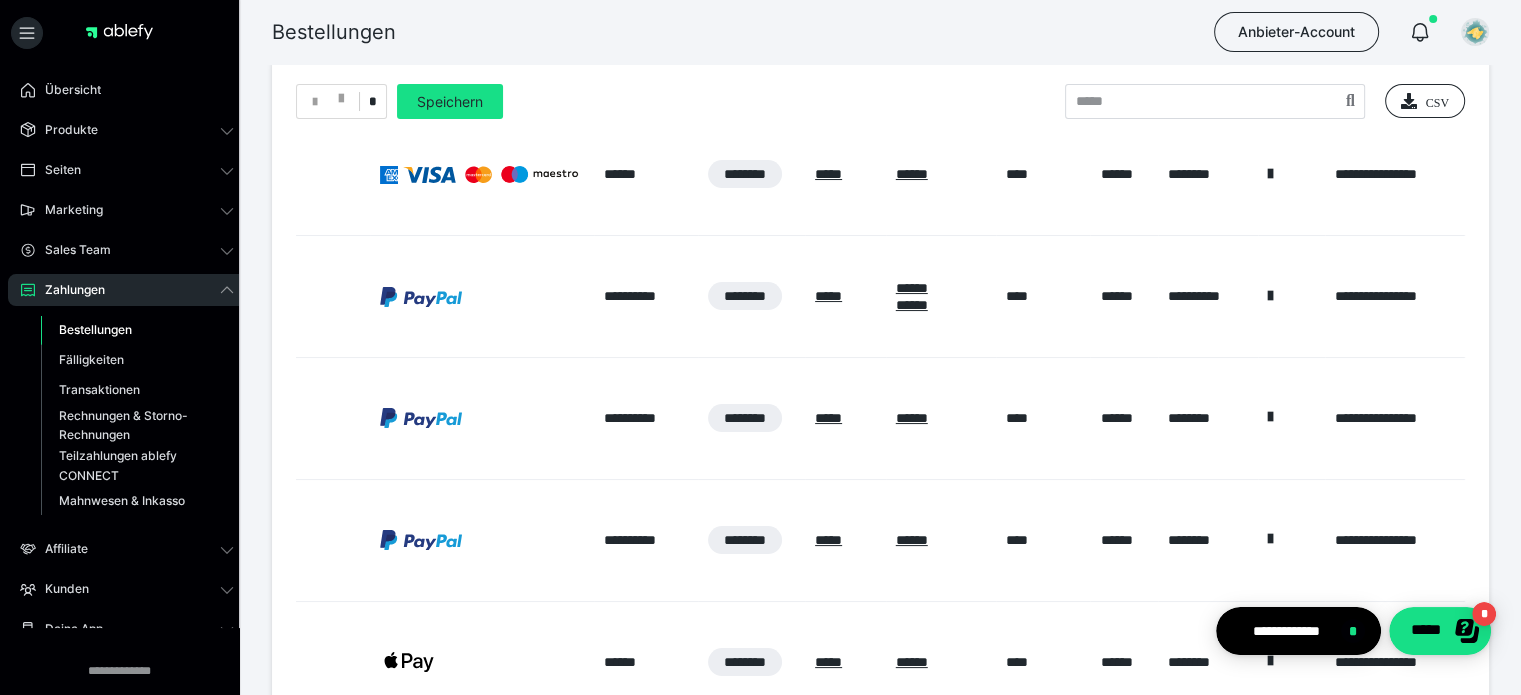 scroll, scrollTop: 1392, scrollLeft: 0, axis: vertical 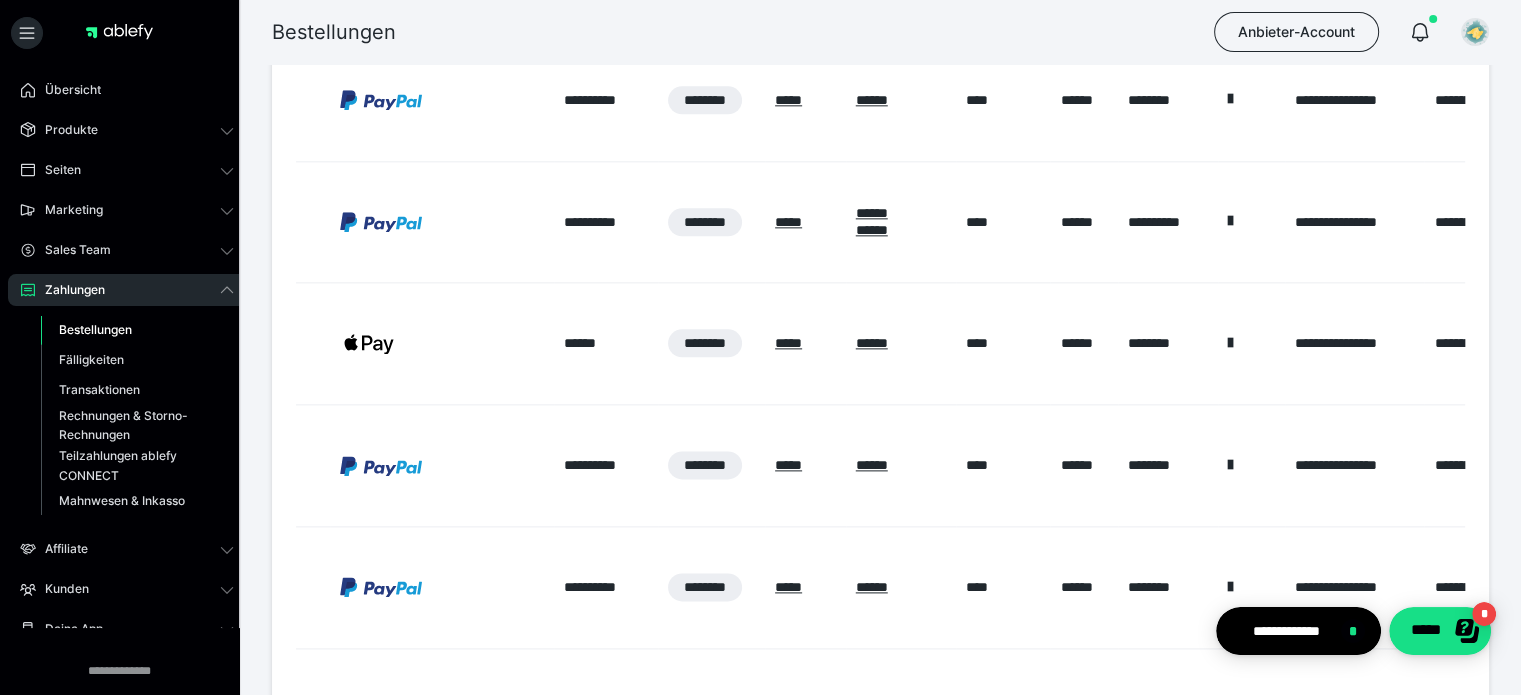 click on "**********" at bounding box center [1354, 222] 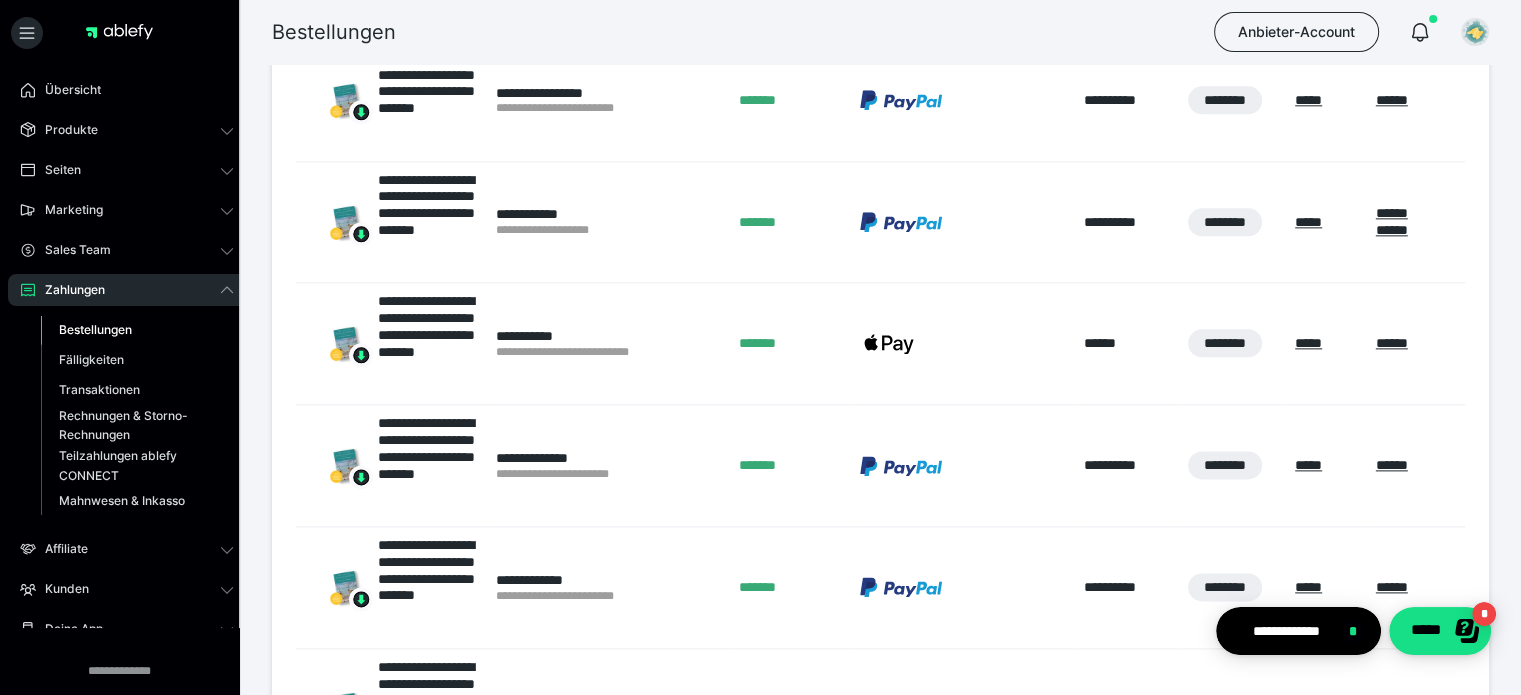 scroll, scrollTop: 0, scrollLeft: 560, axis: horizontal 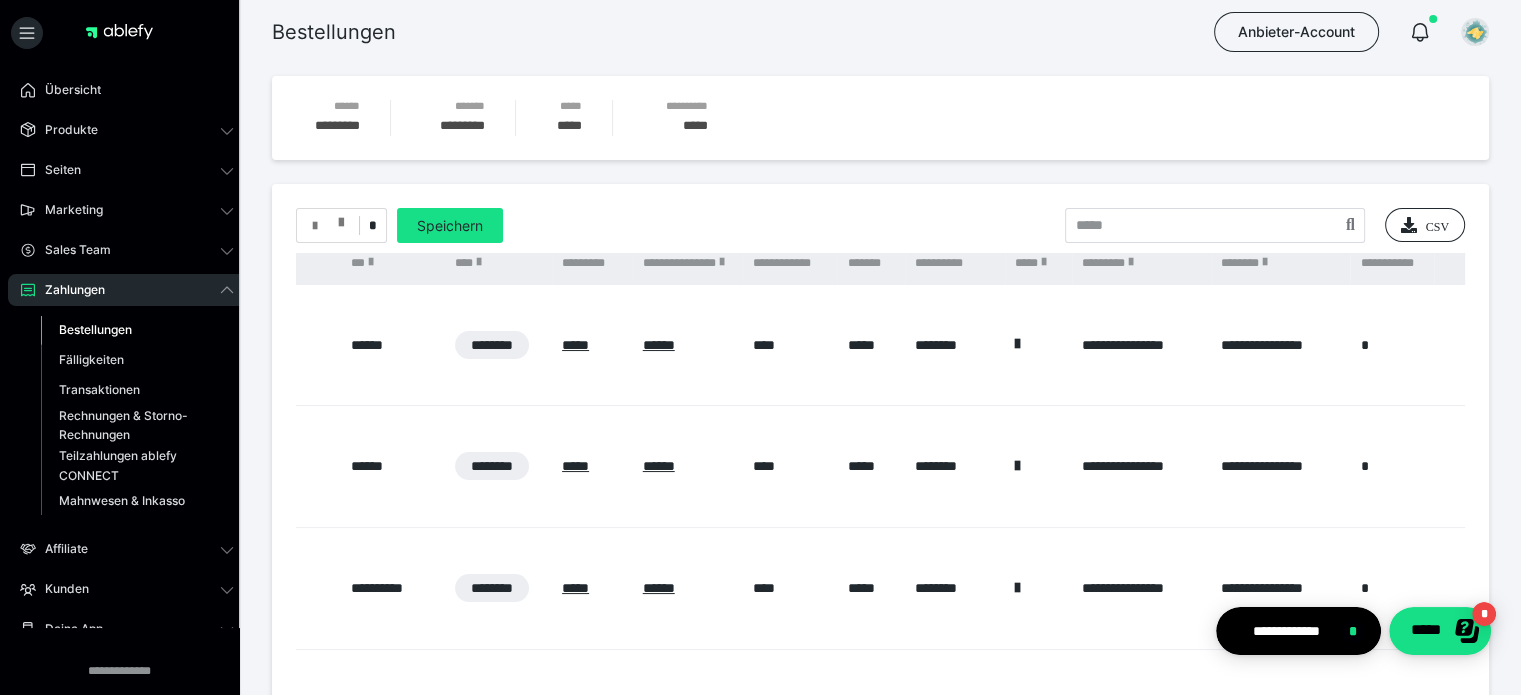 click at bounding box center [328, 226] 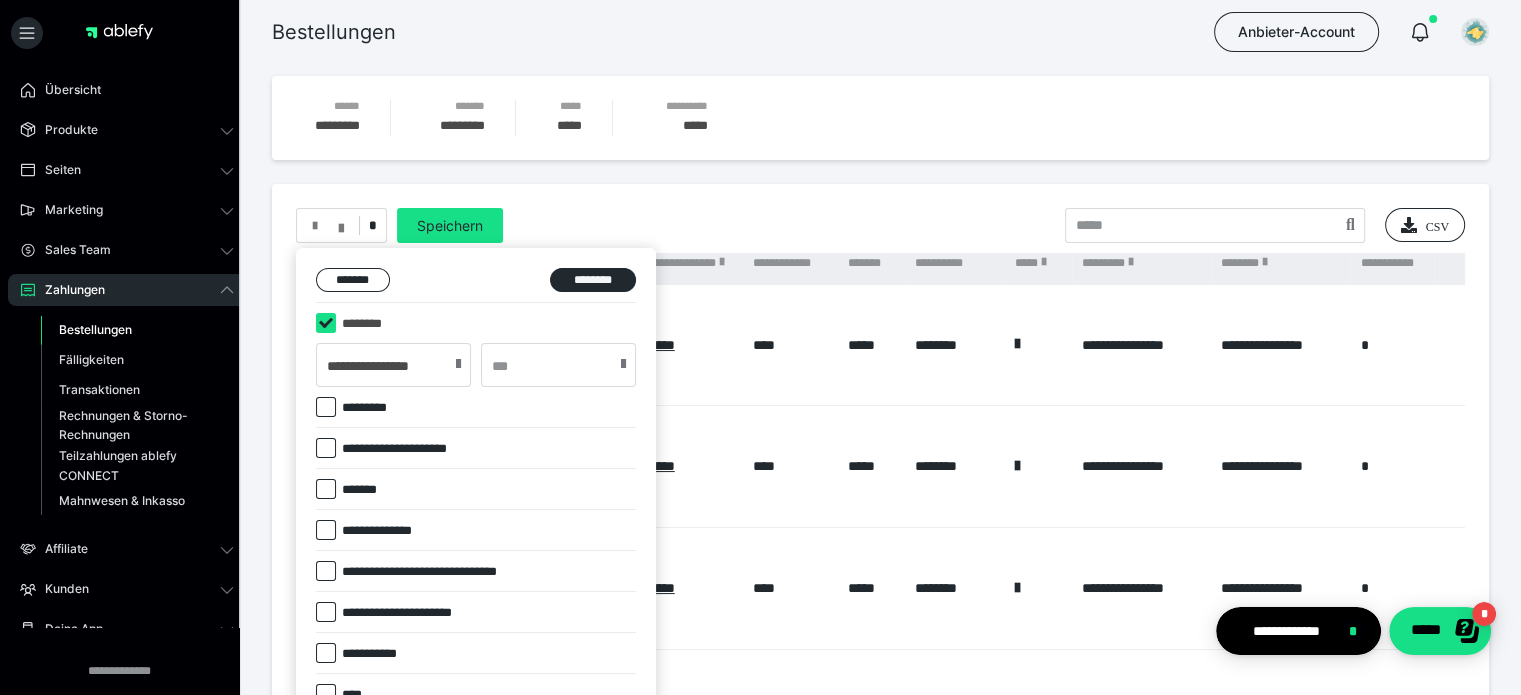 click at bounding box center [326, 530] 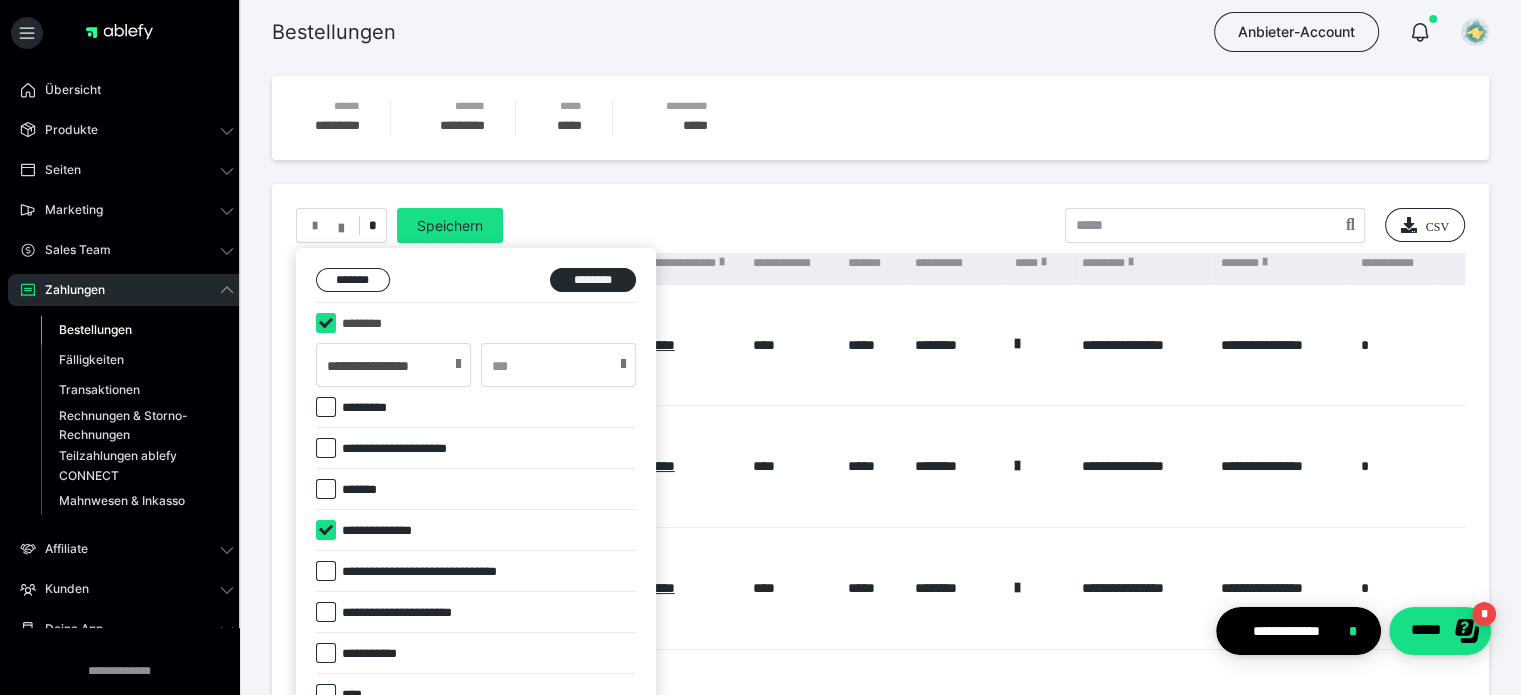 checkbox on "****" 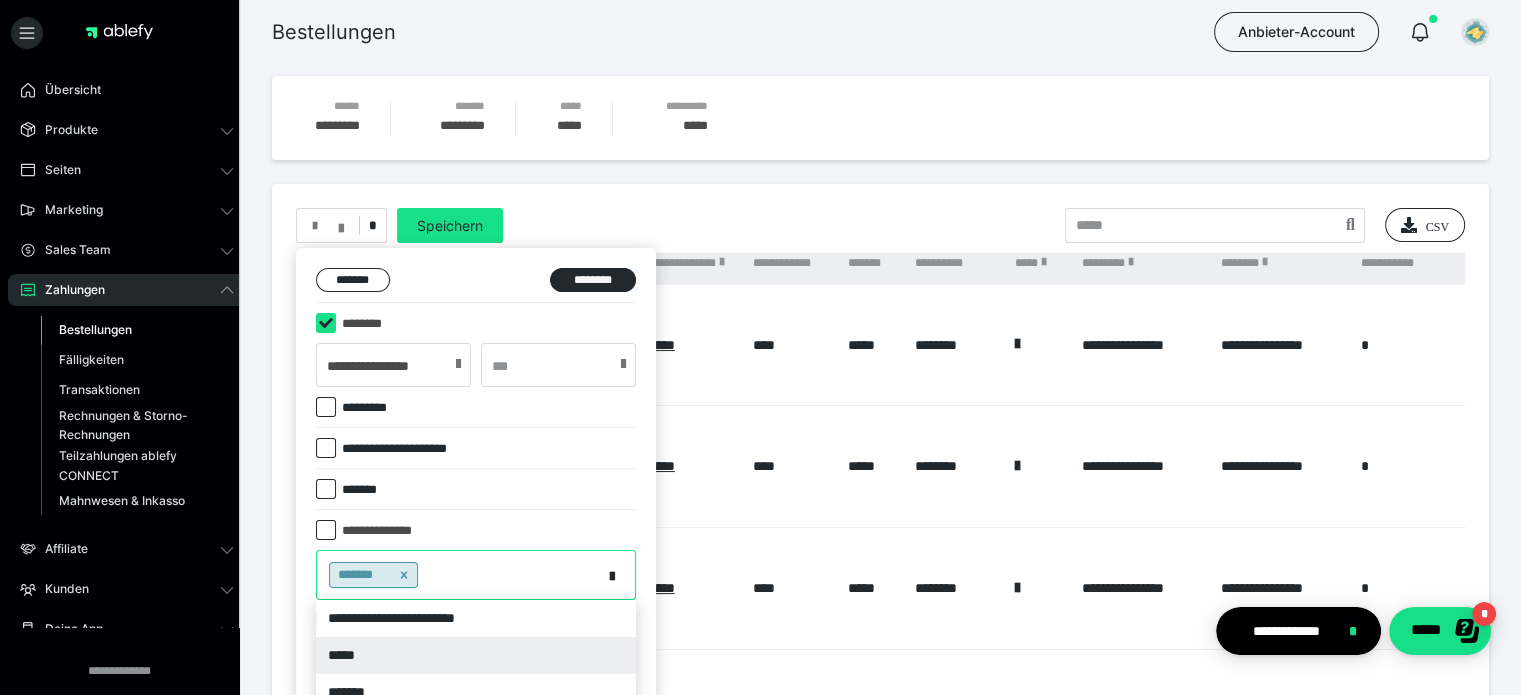 click on "**********" at bounding box center [476, 575] 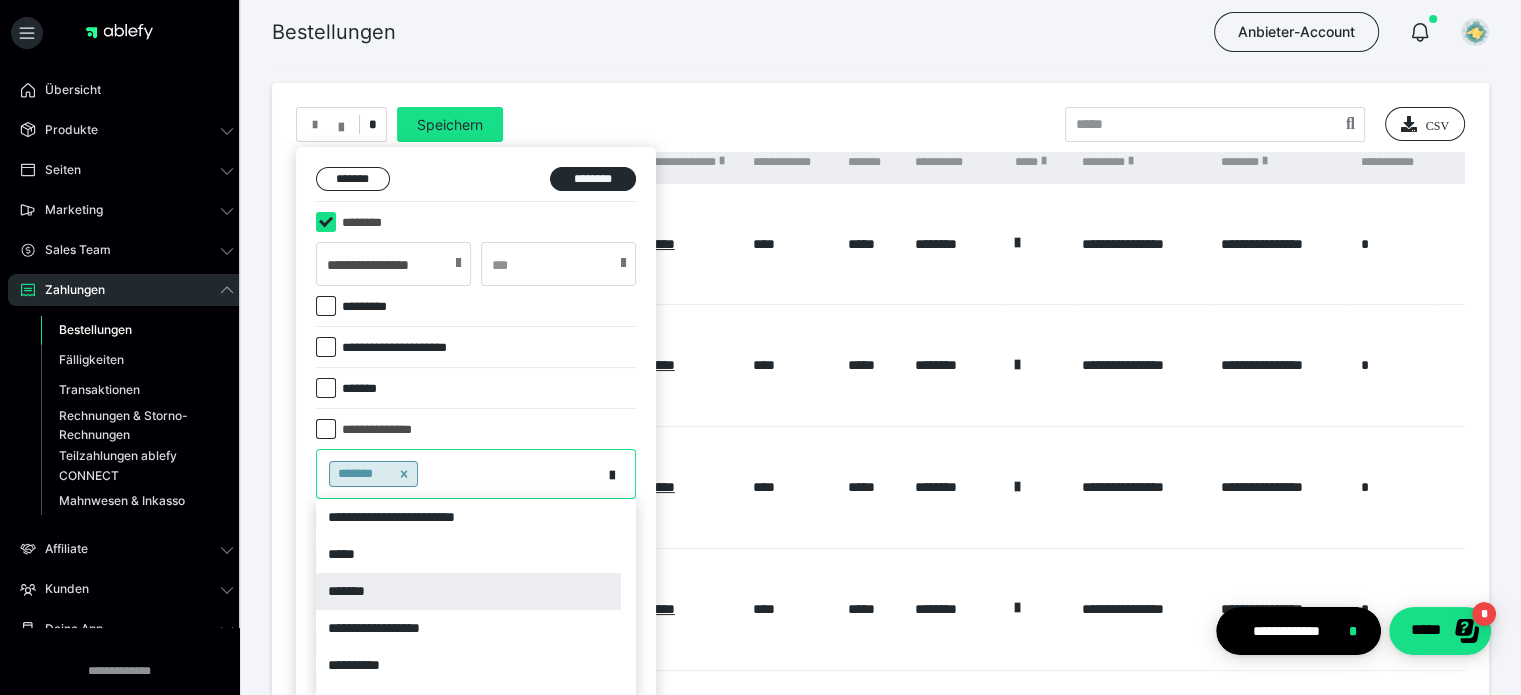 scroll, scrollTop: 111, scrollLeft: 0, axis: vertical 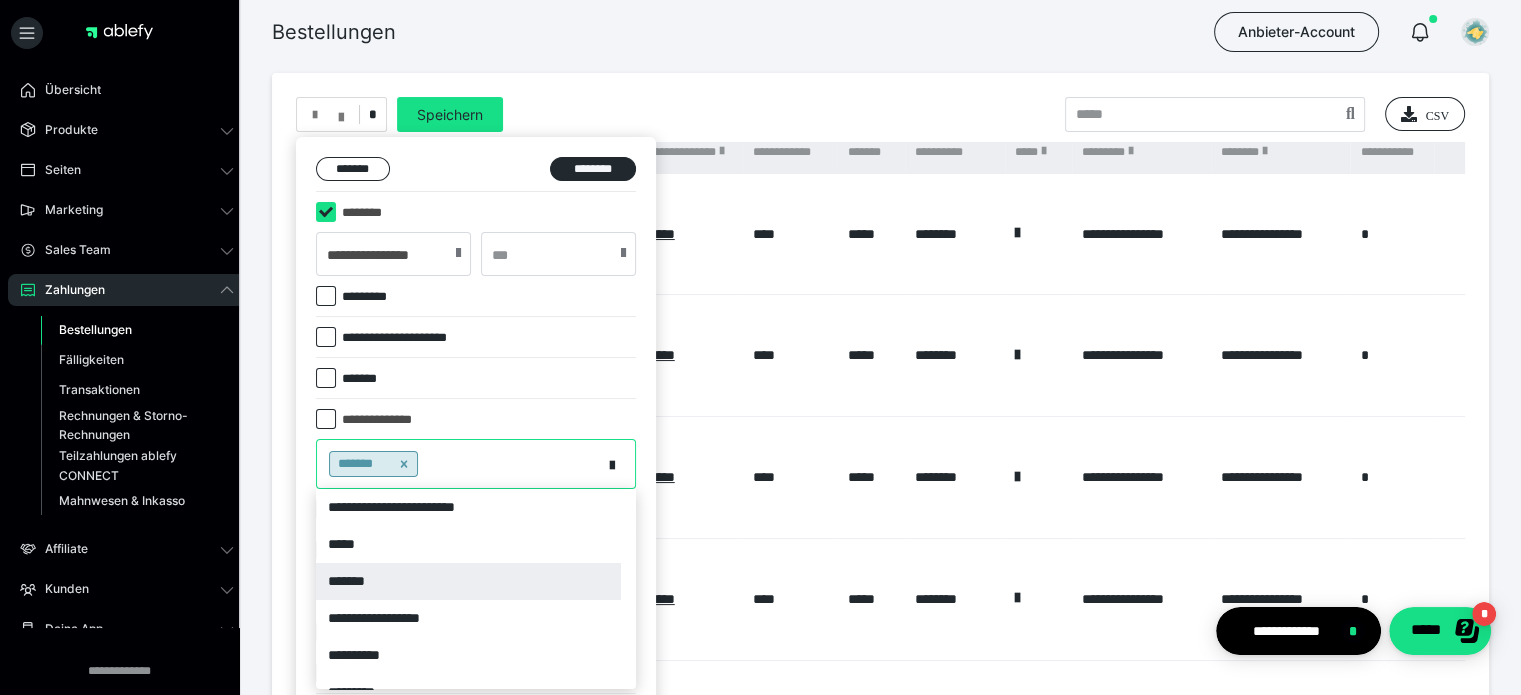 click on "*******" at bounding box center [468, 581] 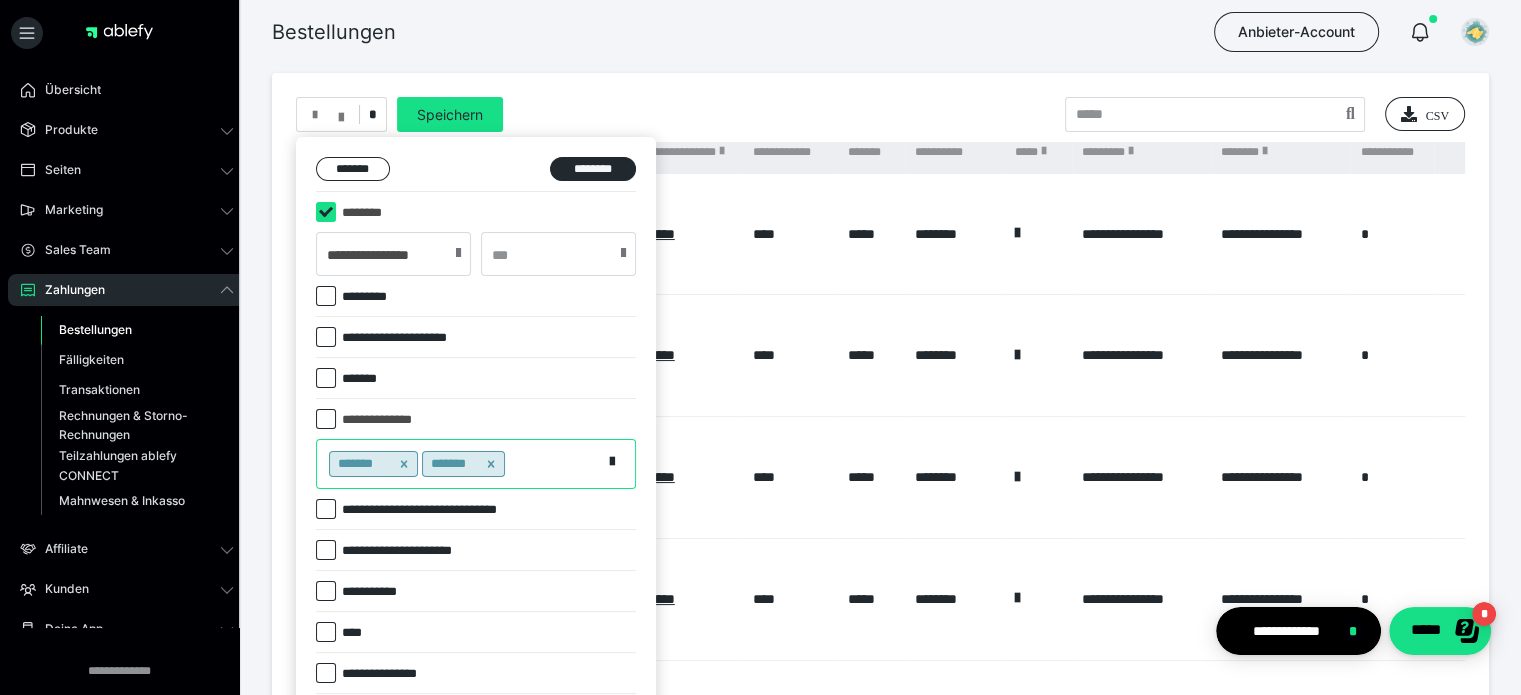 click 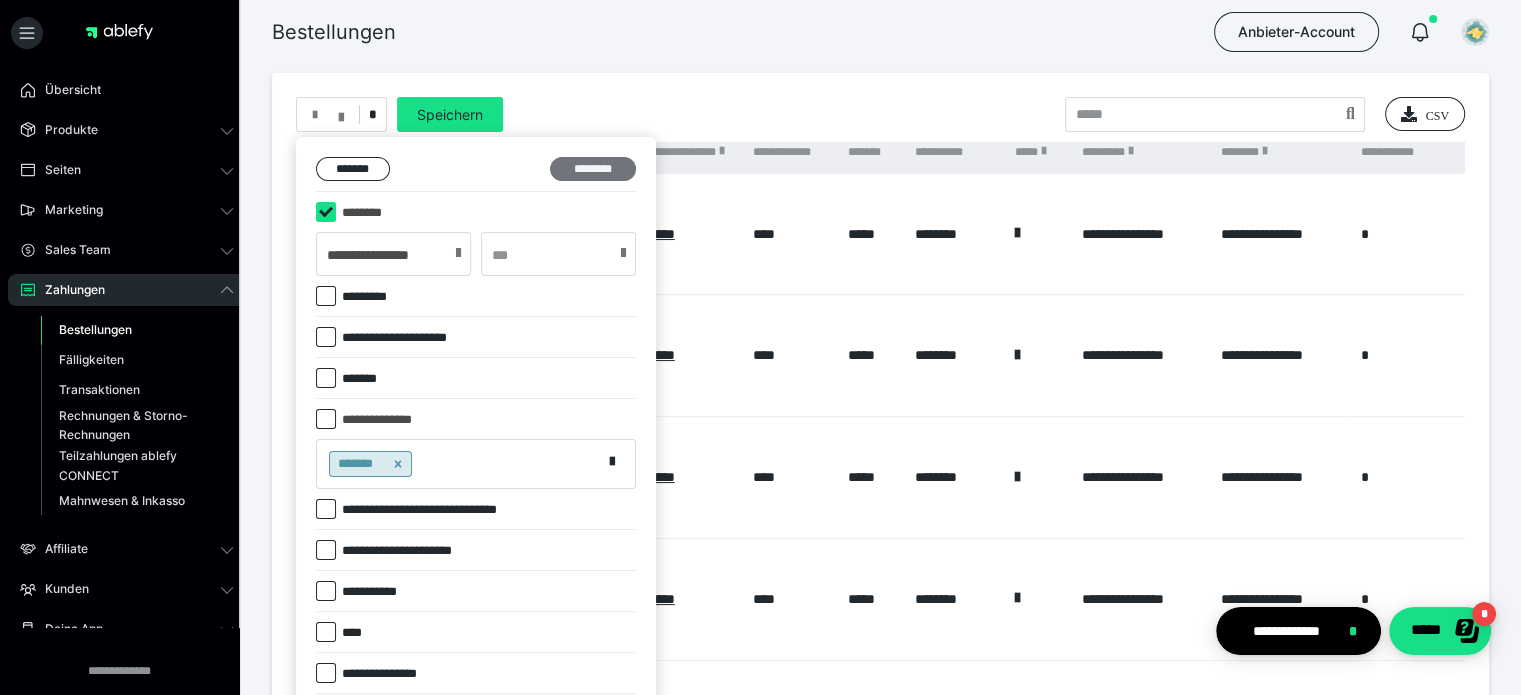 click on "********" at bounding box center [593, 169] 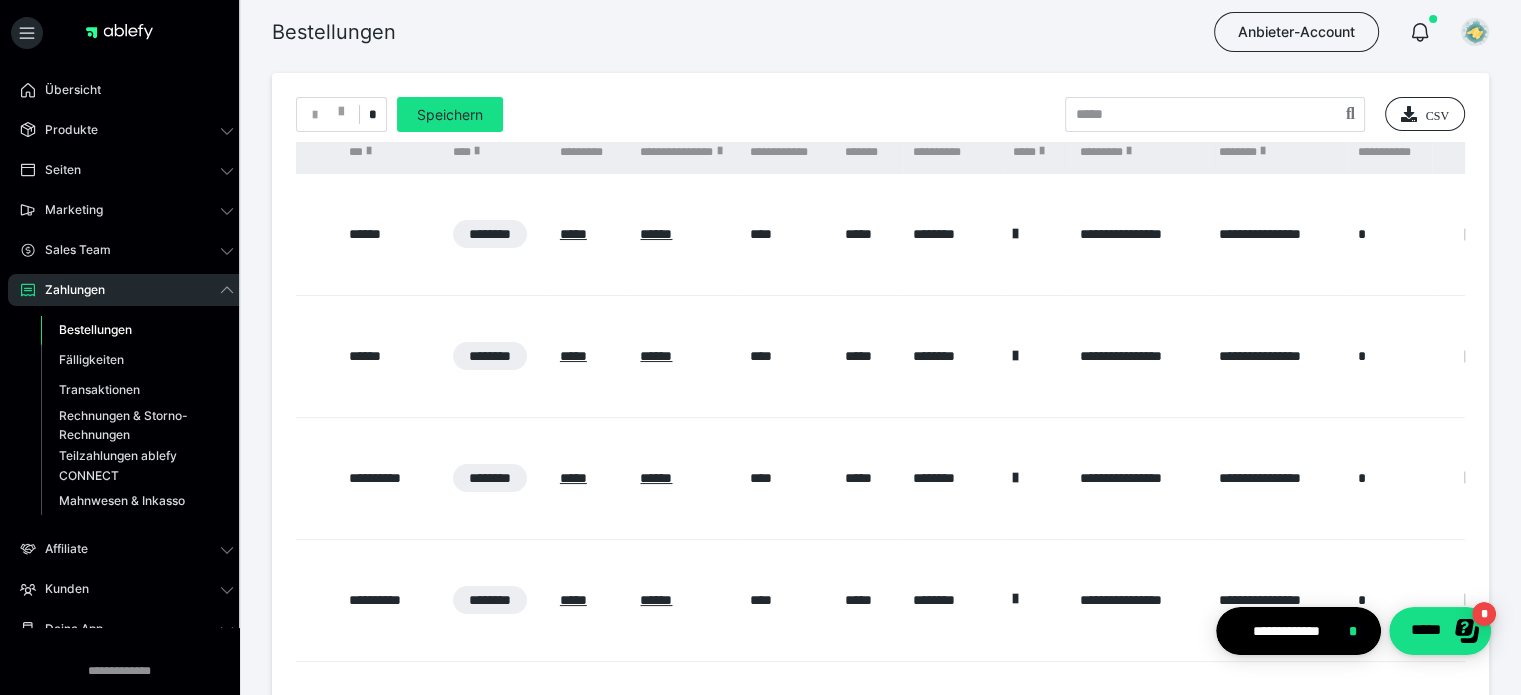 scroll, scrollTop: 0, scrollLeft: 0, axis: both 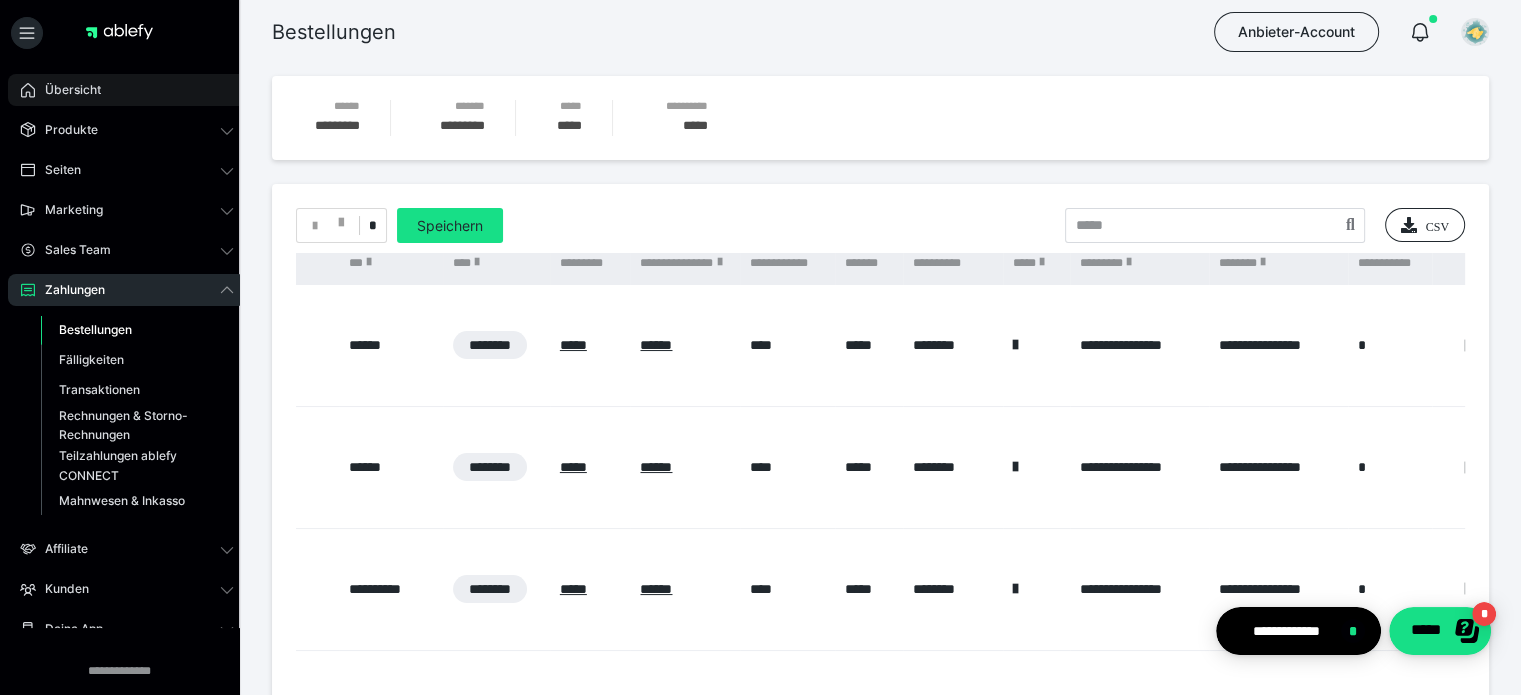 click on "Übersicht" at bounding box center [66, 90] 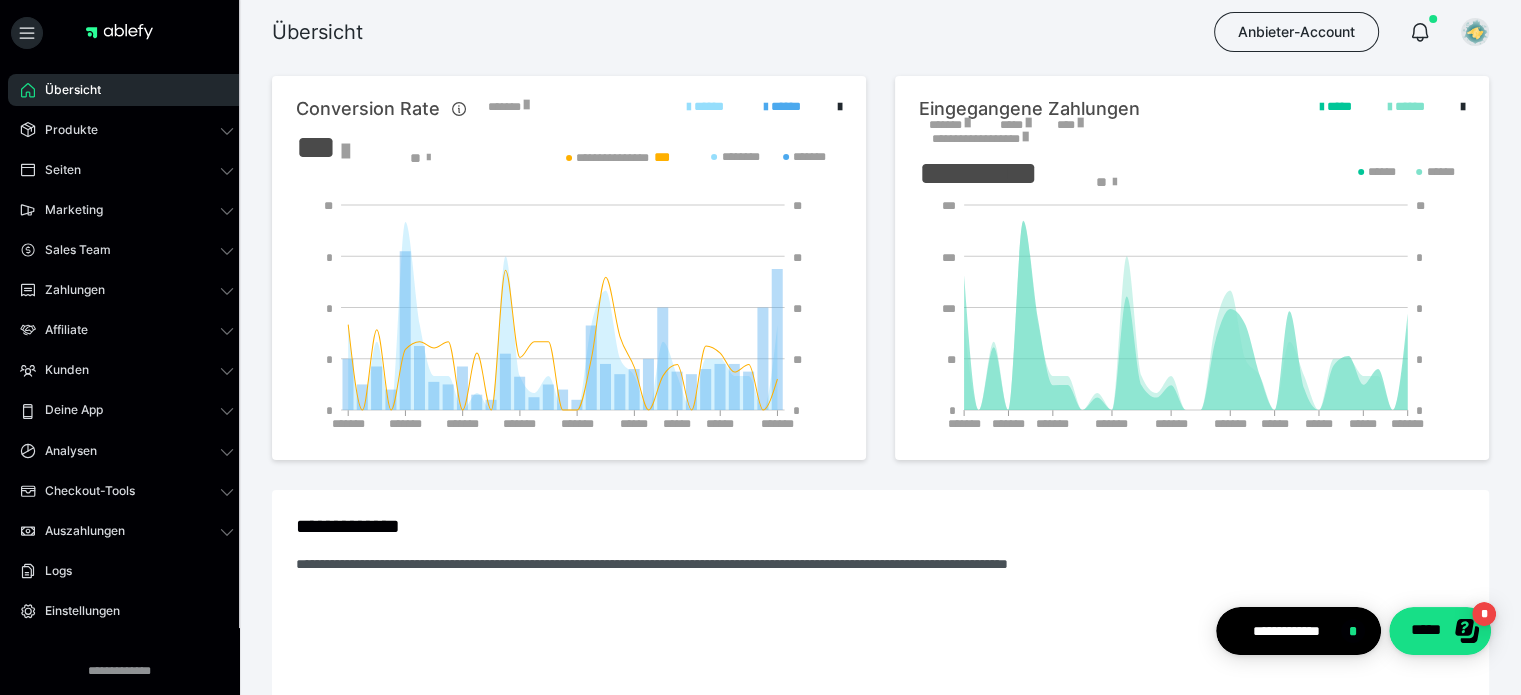 click on "*******" at bounding box center (949, 125) 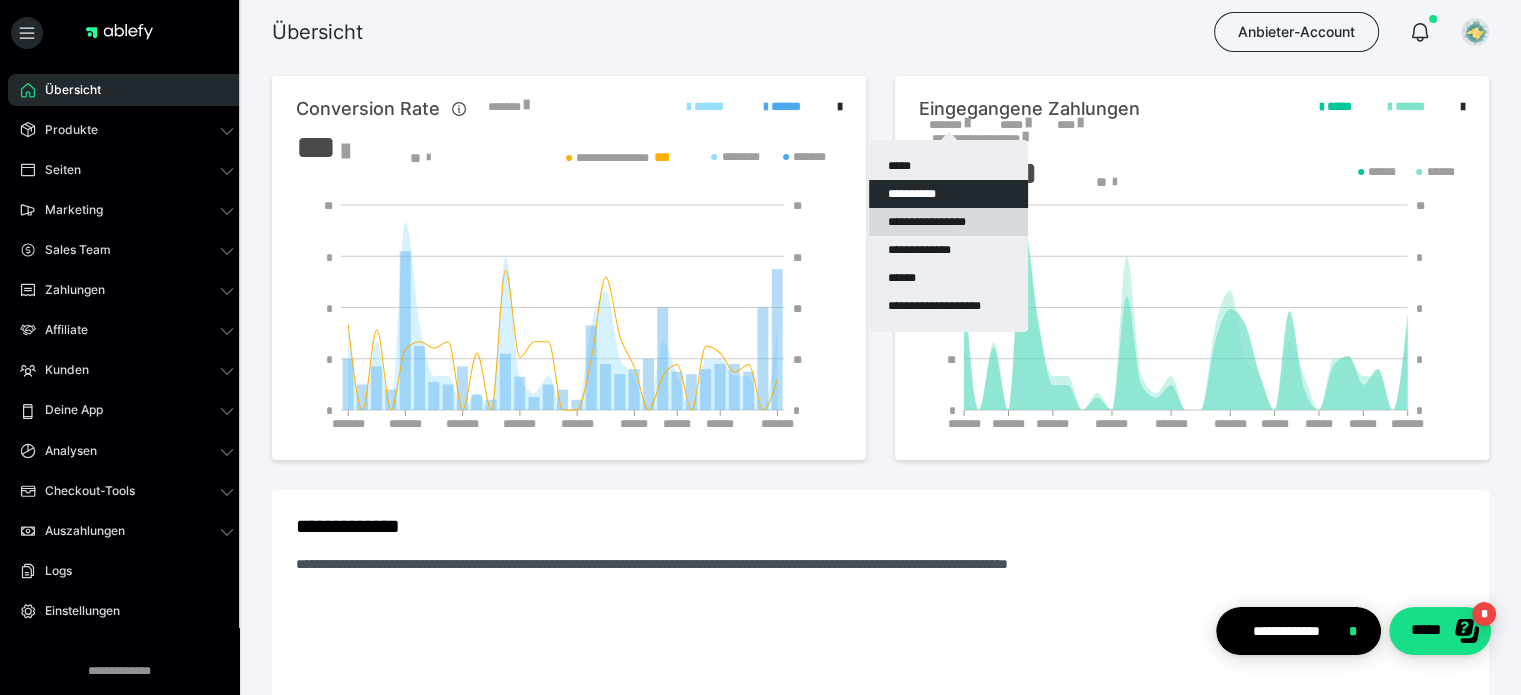 click on "**********" at bounding box center (948, 222) 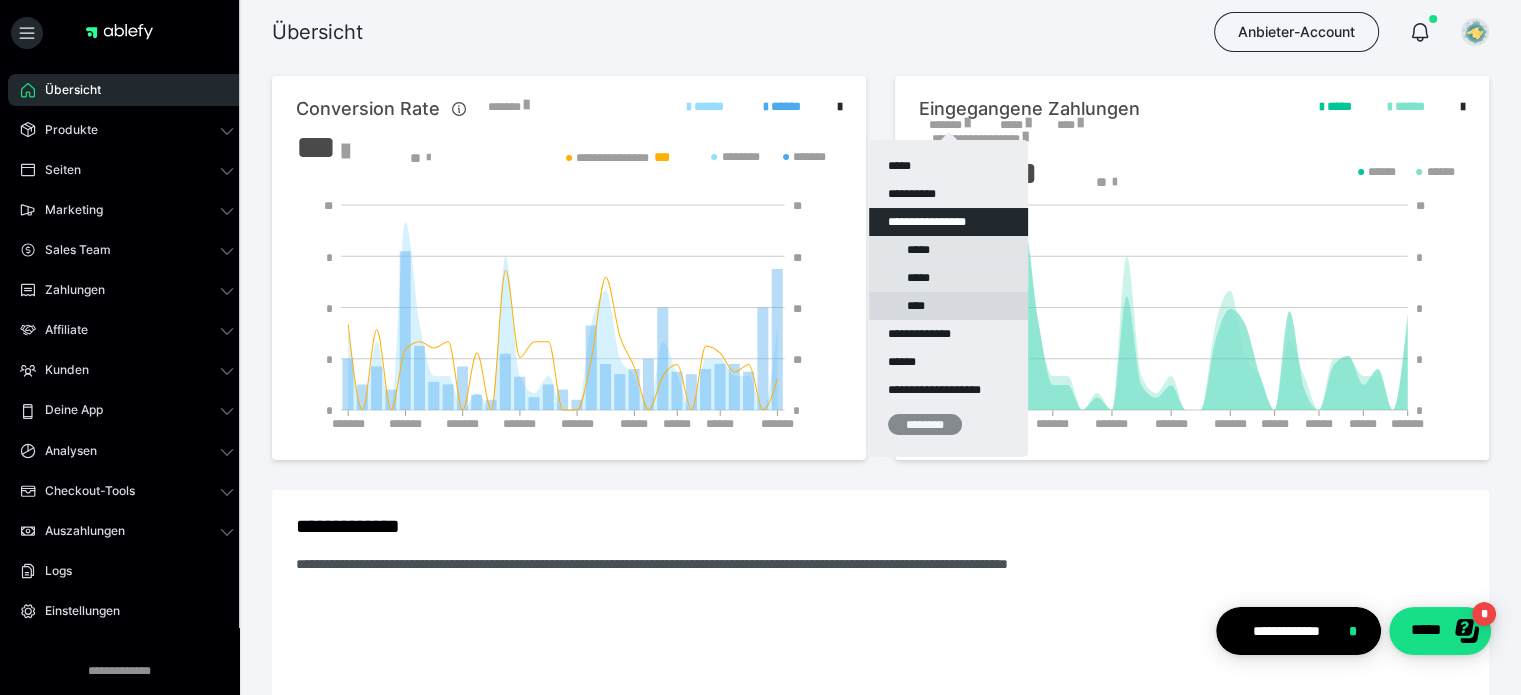 click on "****" at bounding box center [948, 306] 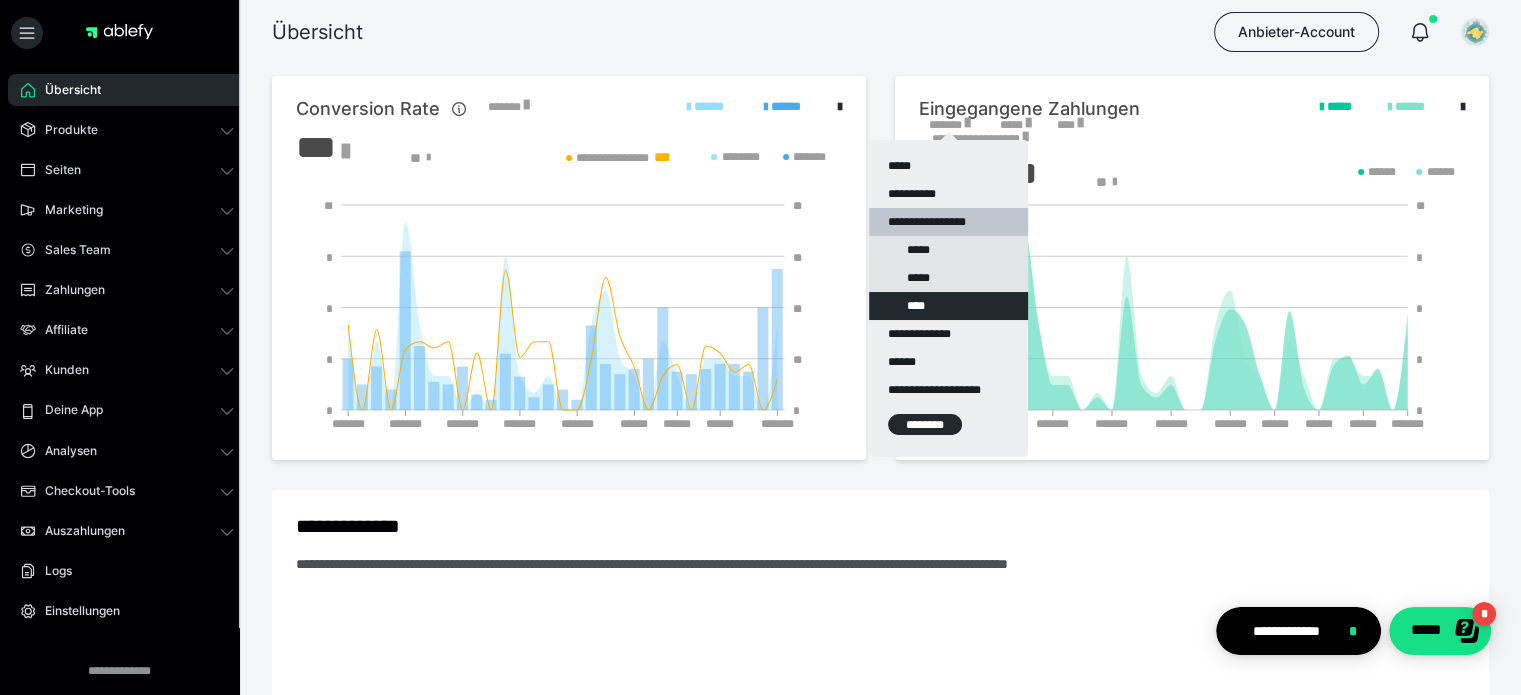 click on "********" at bounding box center [925, 424] 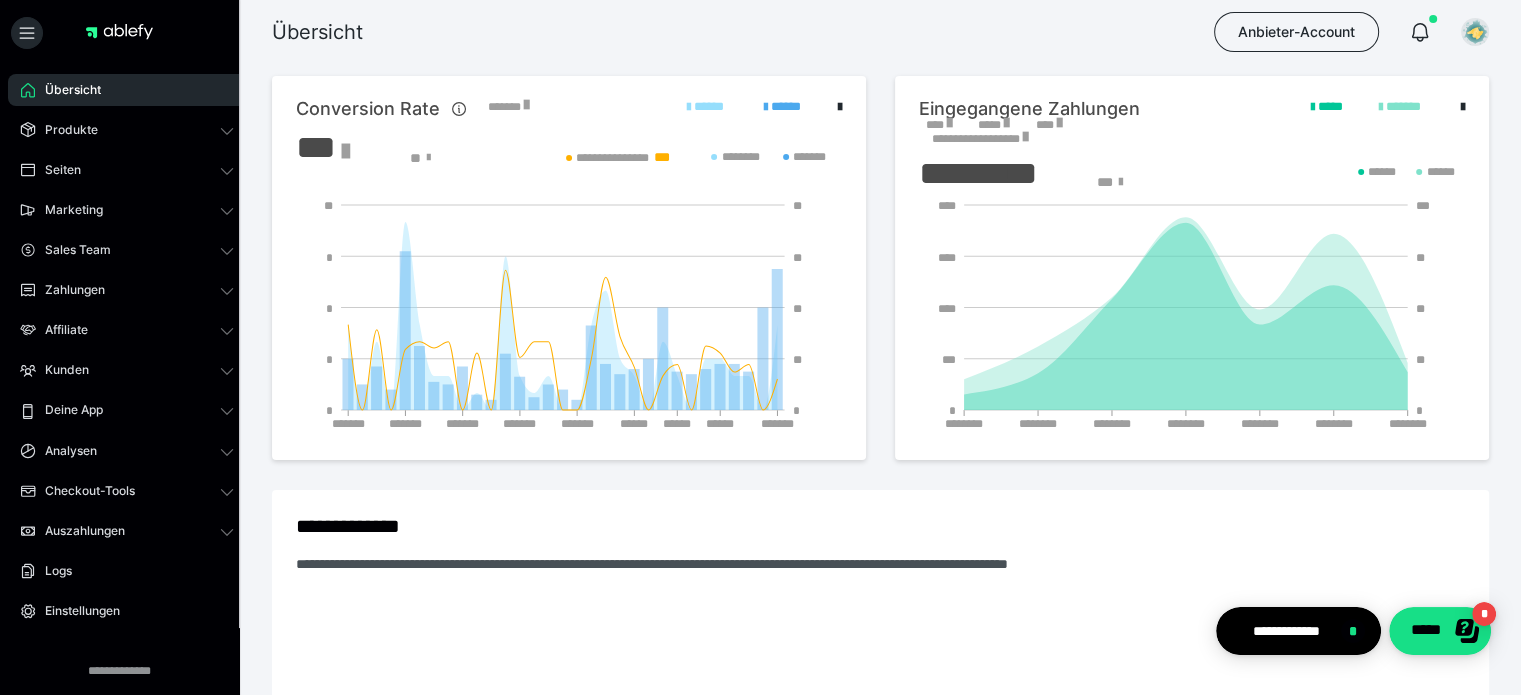 click on "****" at bounding box center (938, 125) 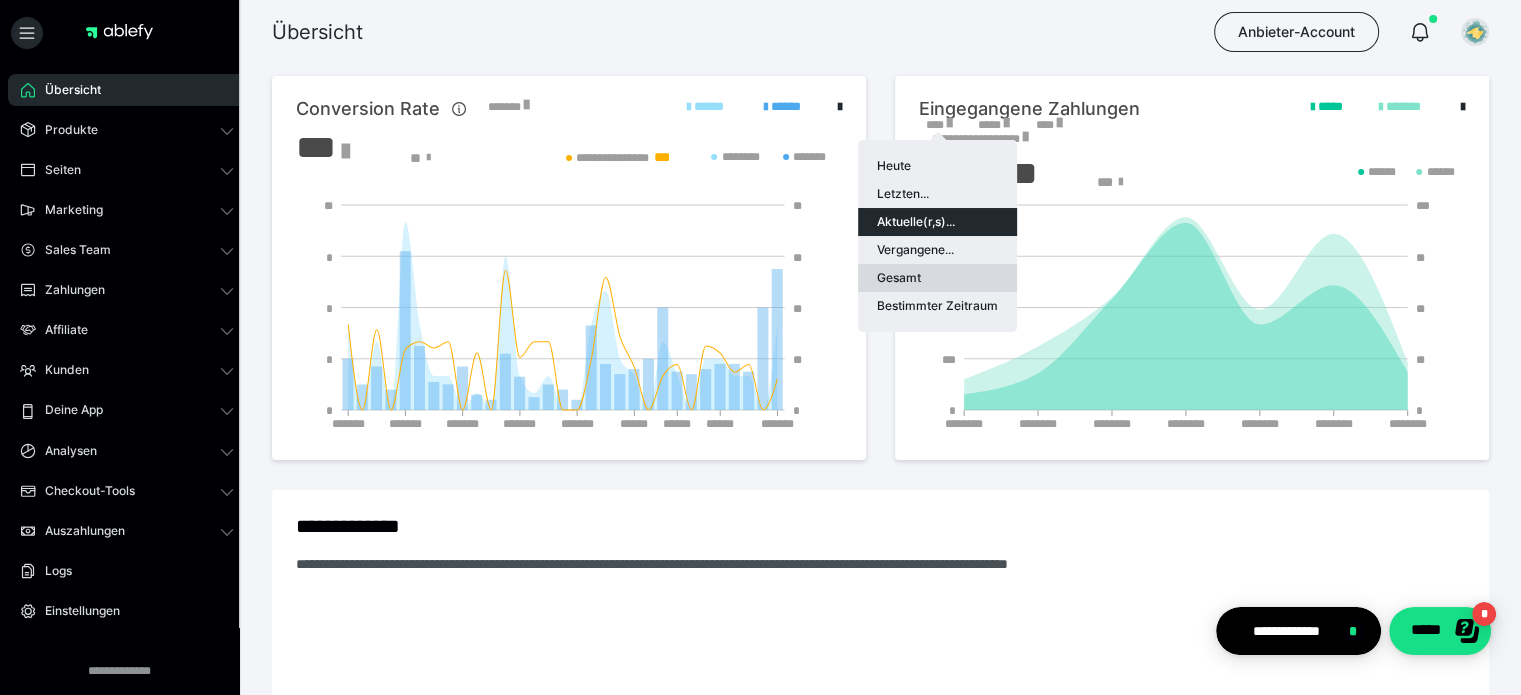 click on "Gesamt" at bounding box center (937, 278) 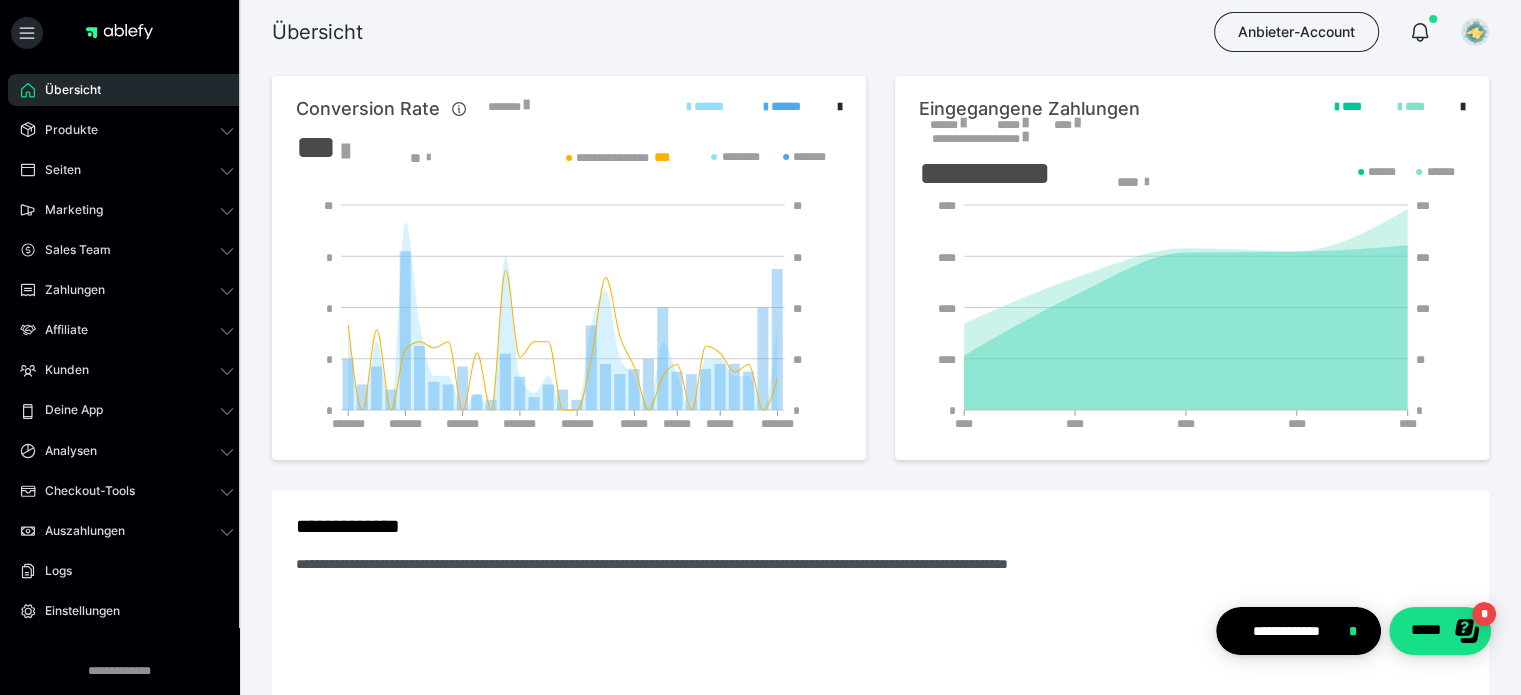 click on "*******" at bounding box center [508, 110] 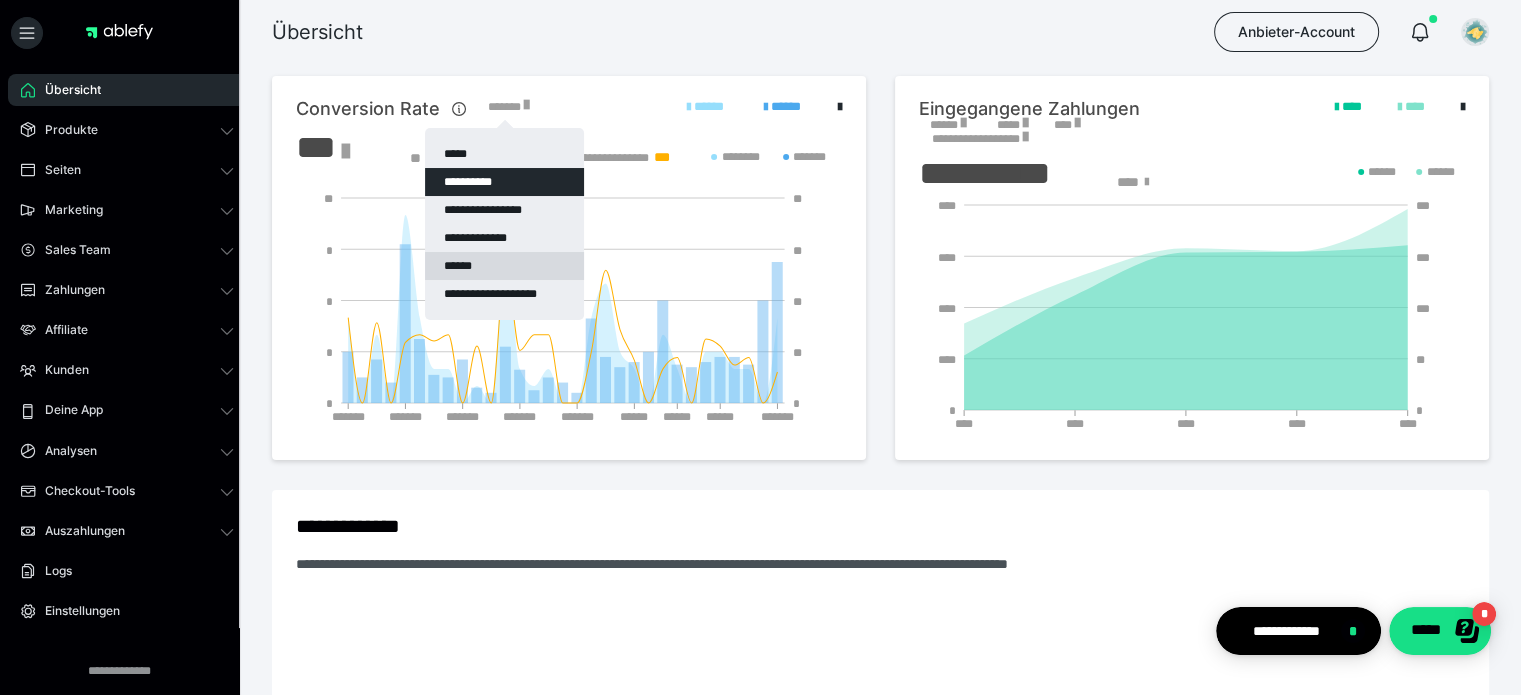 click on "******" at bounding box center (504, 266) 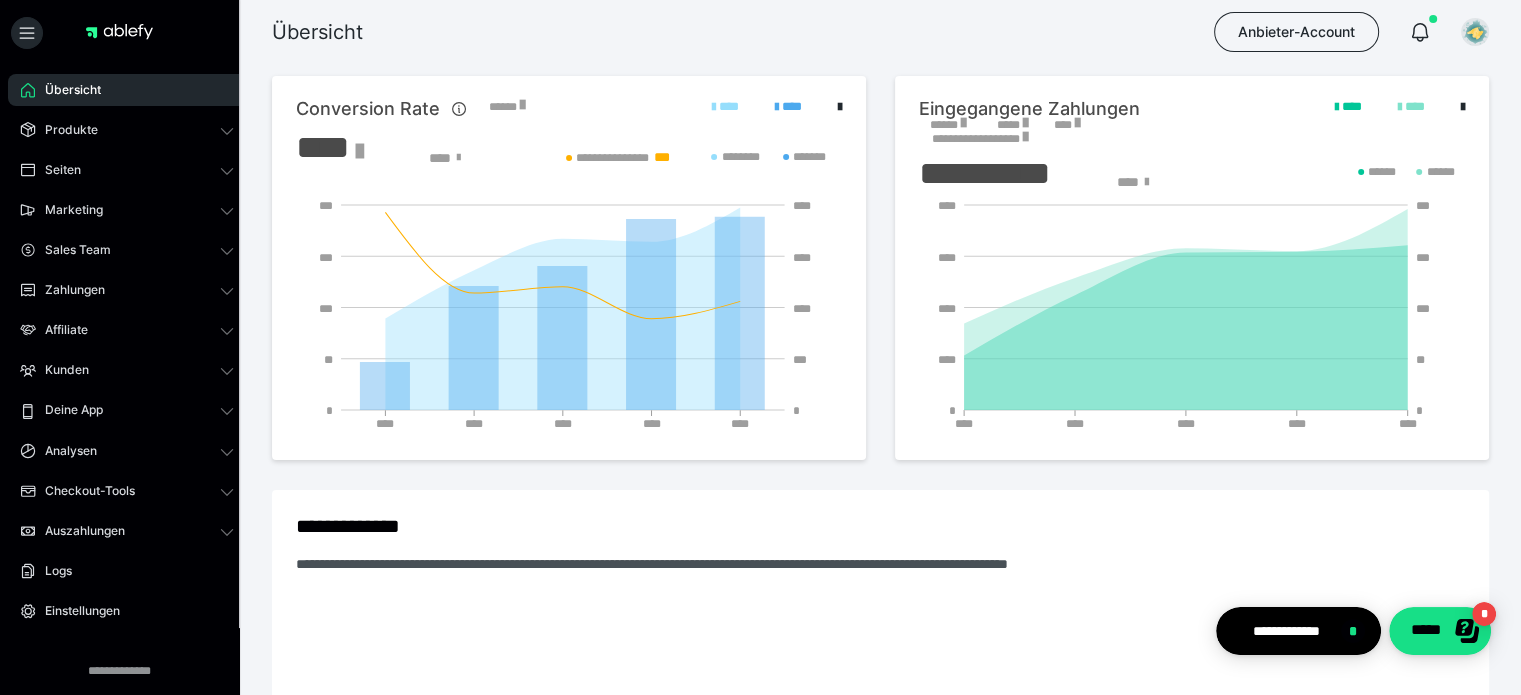 click on "******" at bounding box center (507, 110) 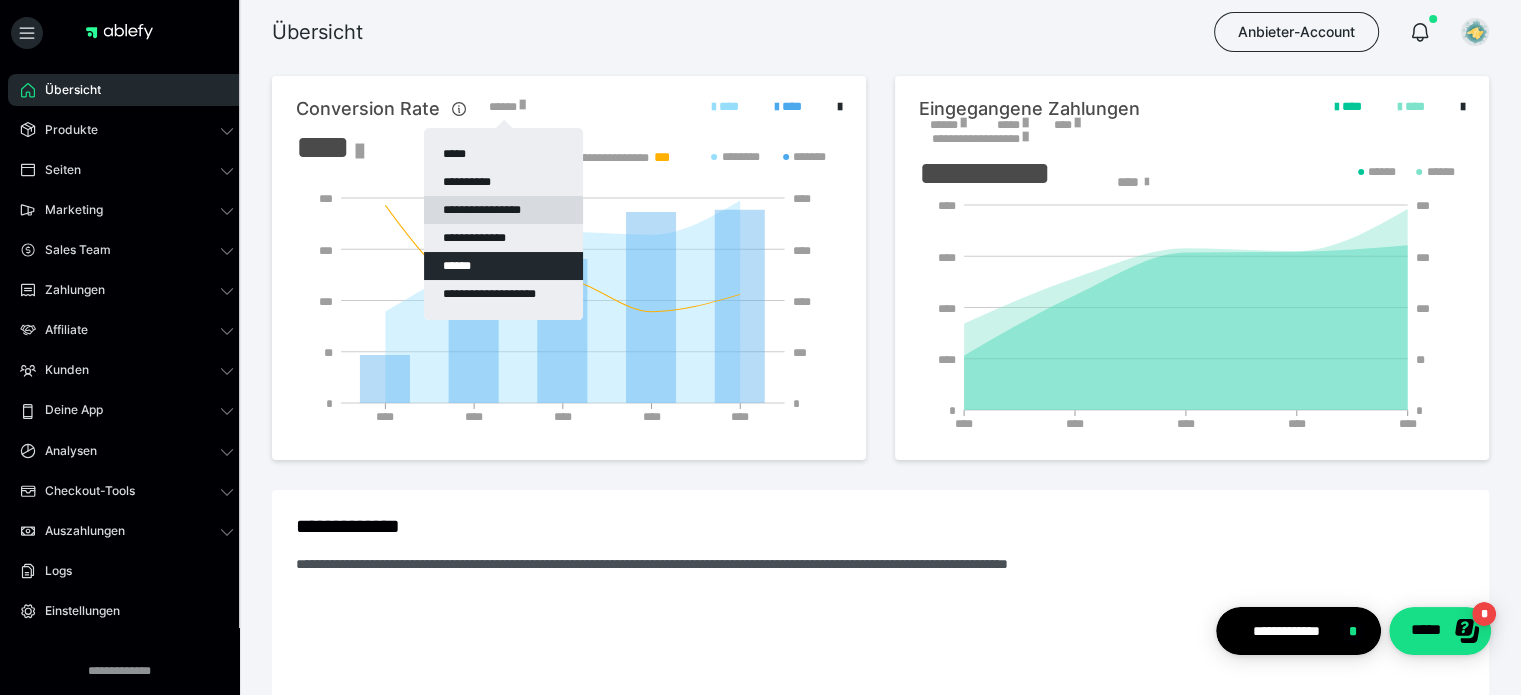 click on "**********" at bounding box center [503, 210] 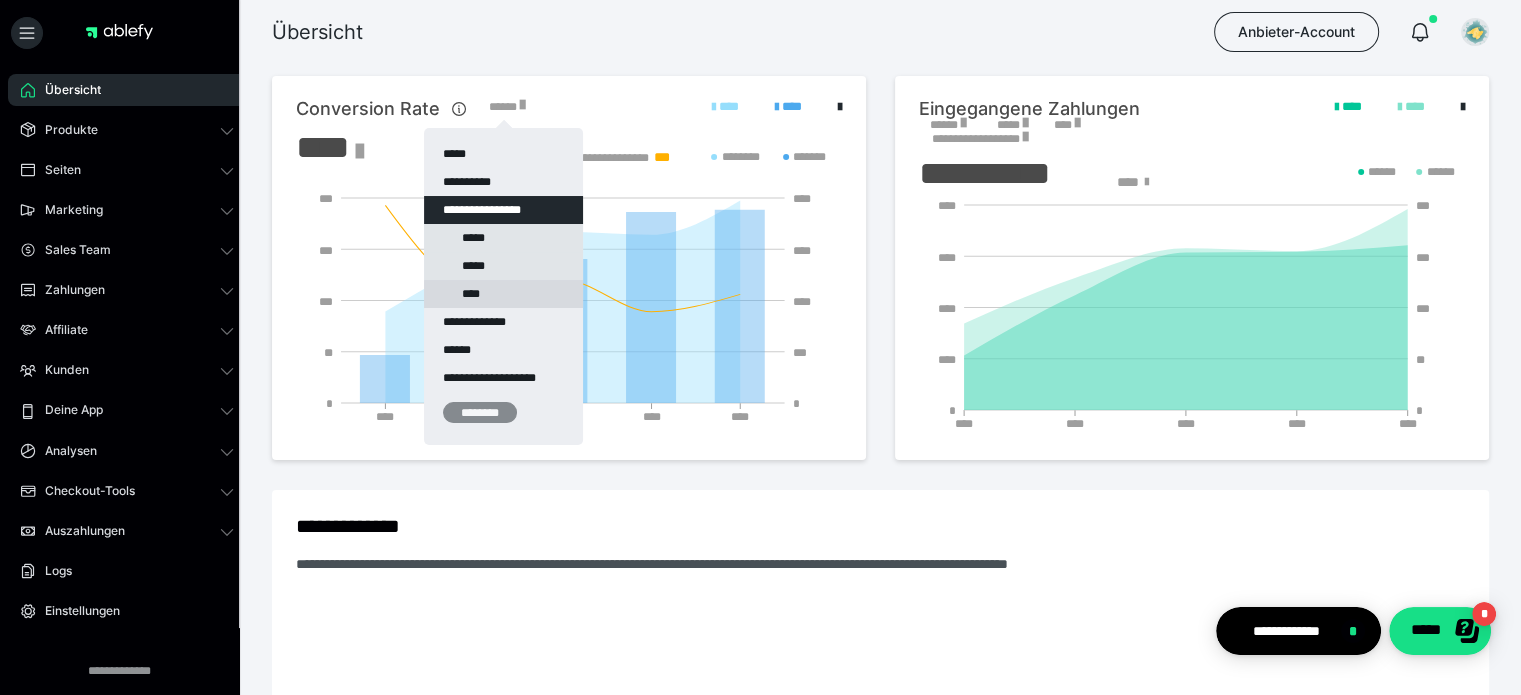 click on "****" at bounding box center (503, 294) 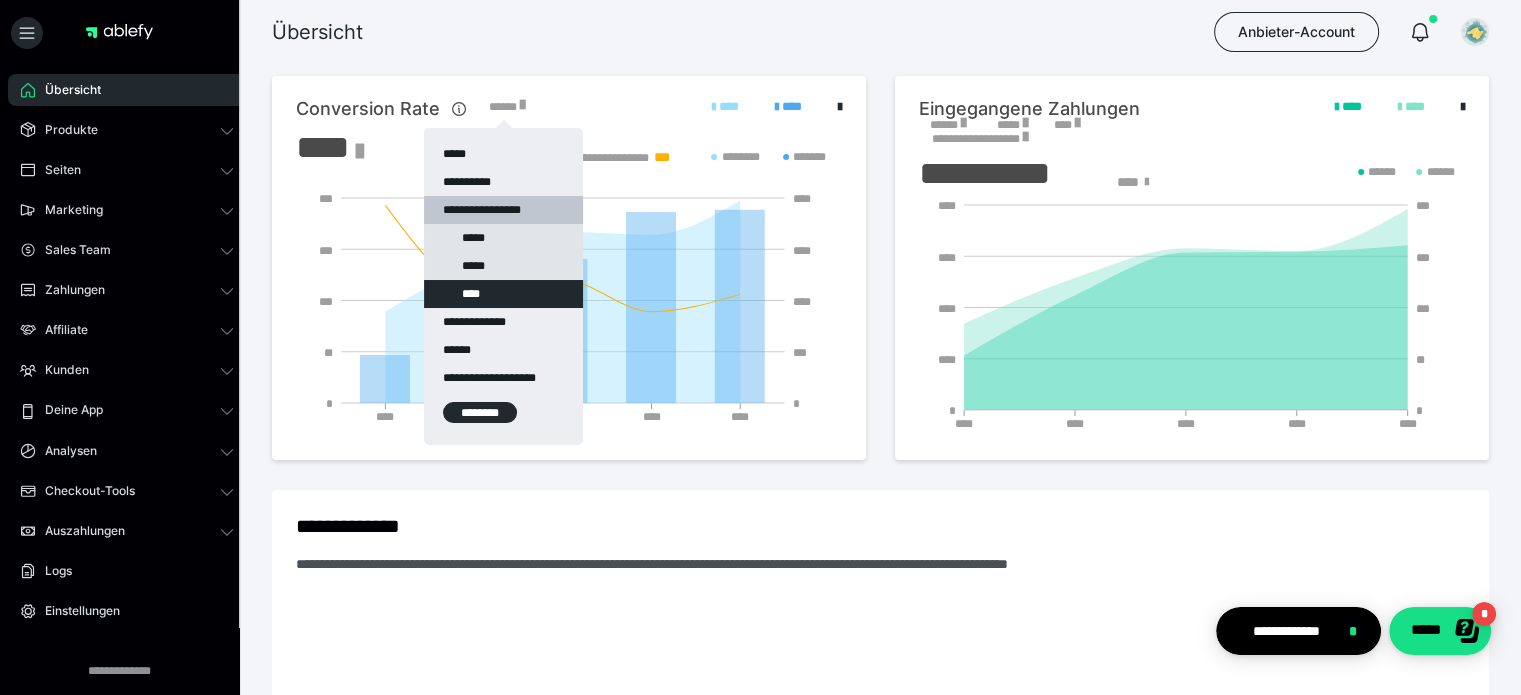 click on "********" at bounding box center [480, 412] 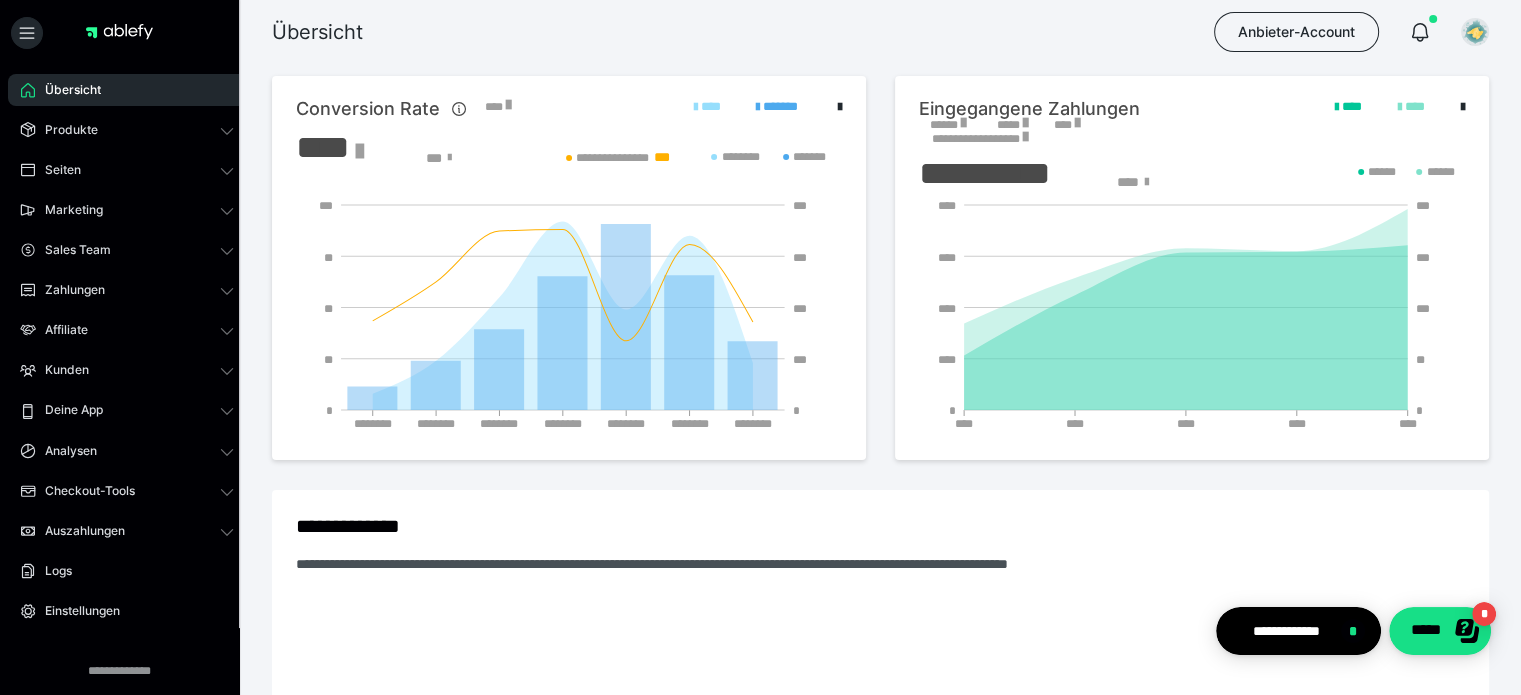 click on "******" at bounding box center (948, 125) 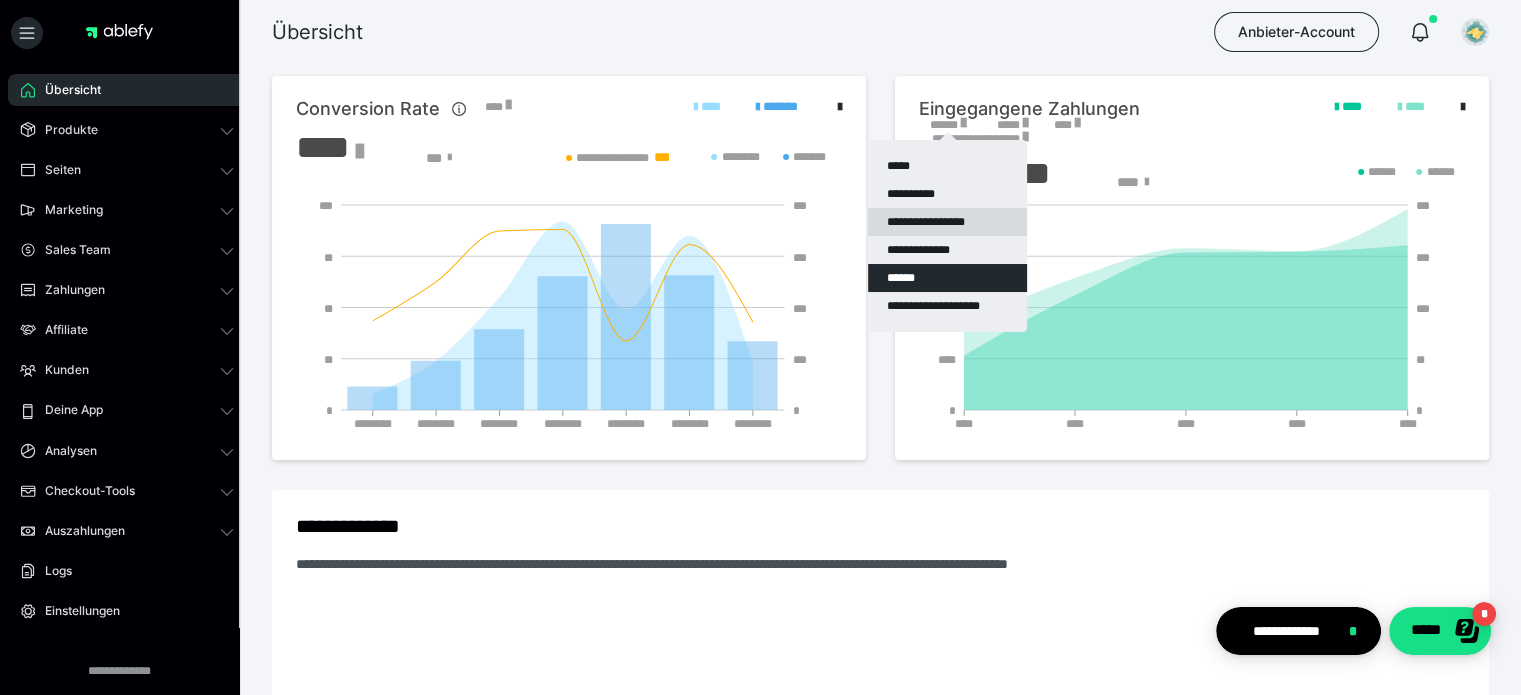 click on "**********" at bounding box center [947, 222] 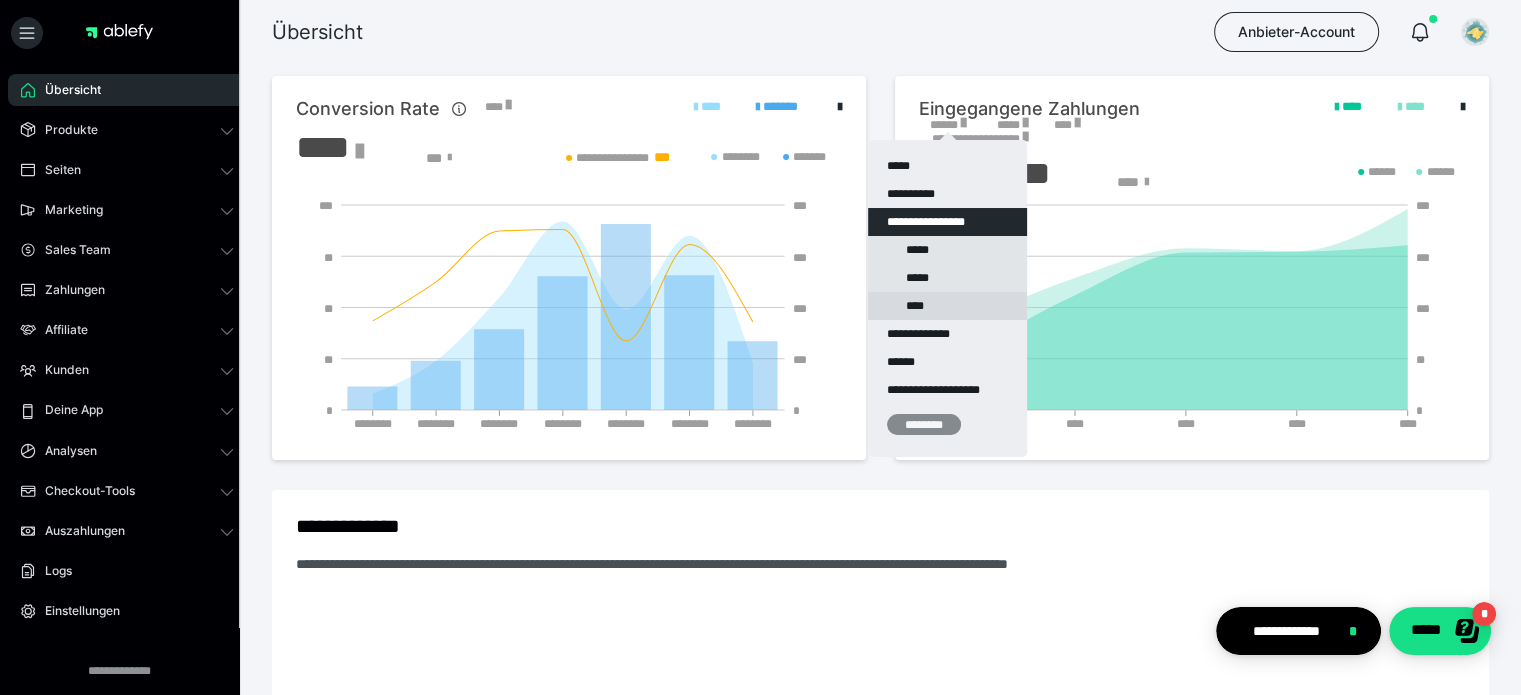 click on "****" at bounding box center (947, 306) 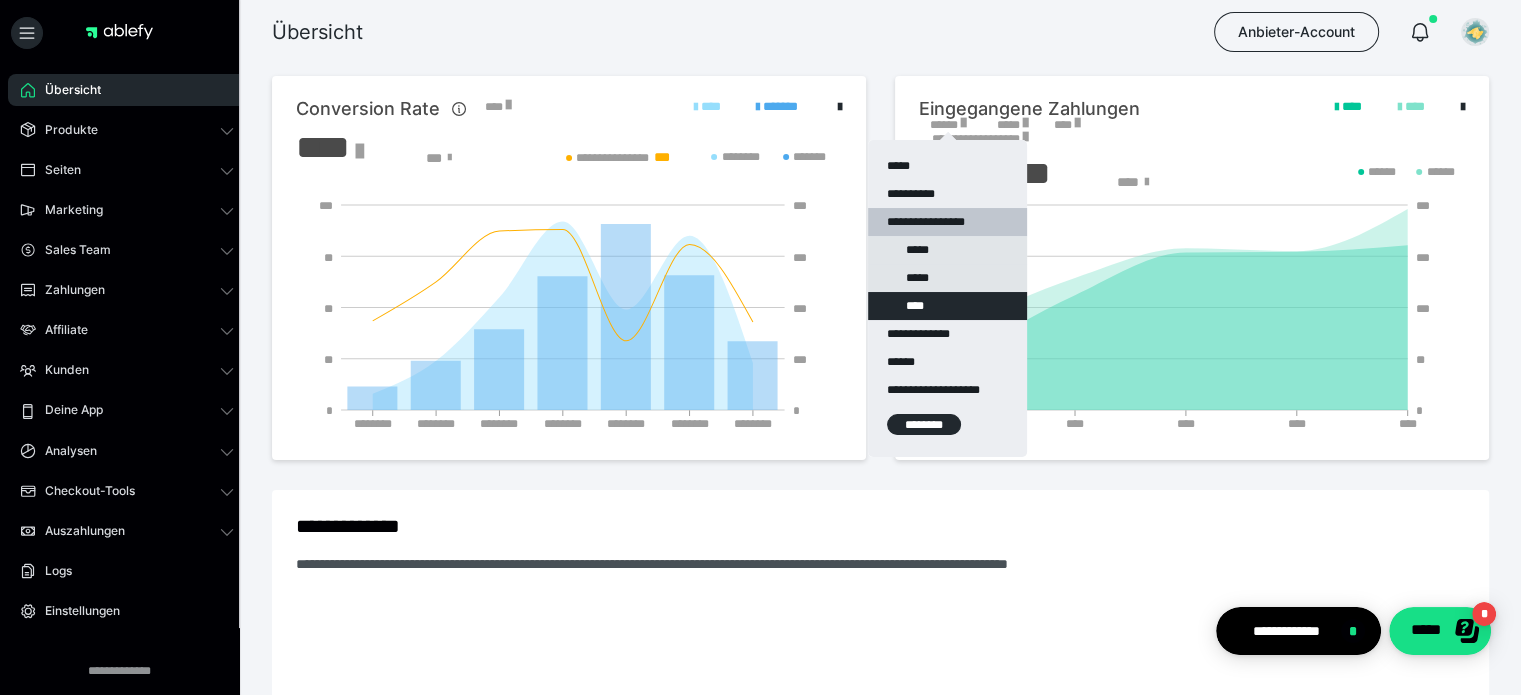 click on "********" at bounding box center [924, 424] 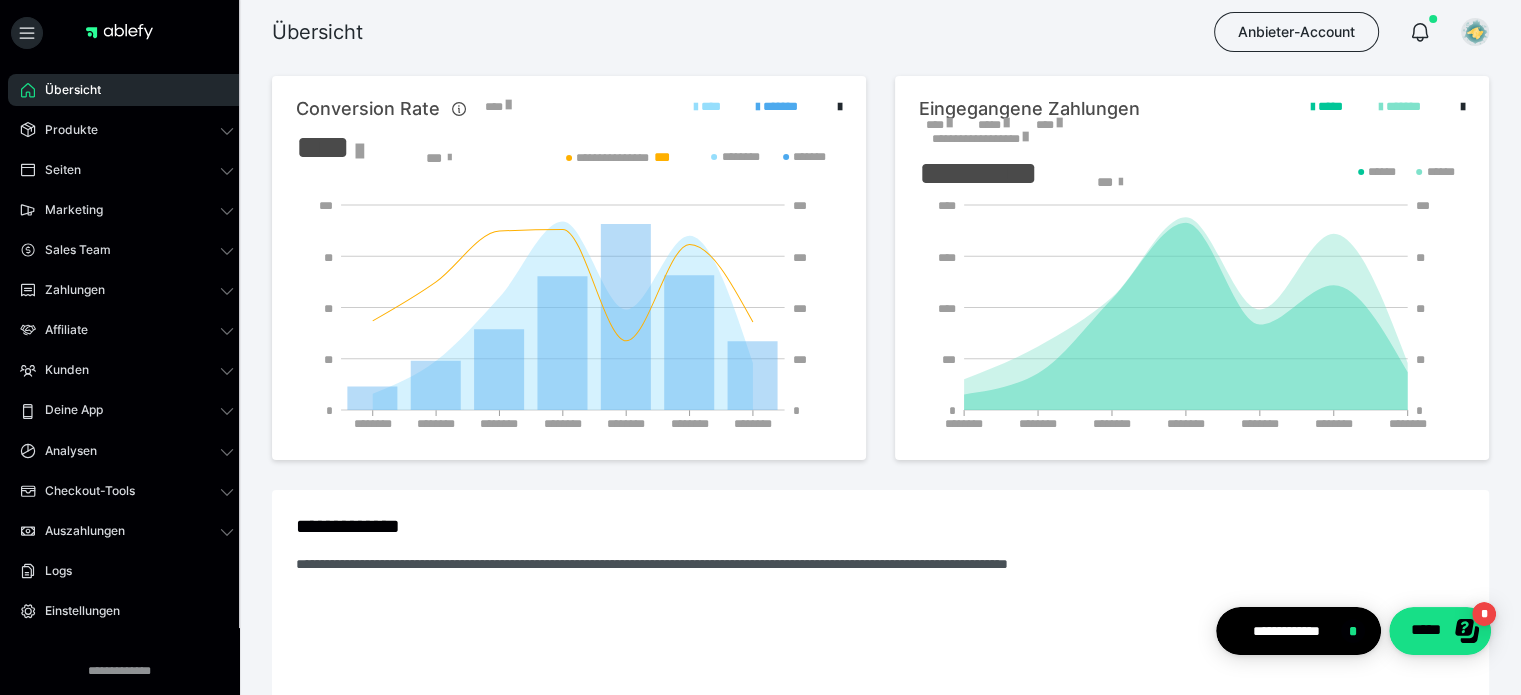 click on "****" at bounding box center (938, 125) 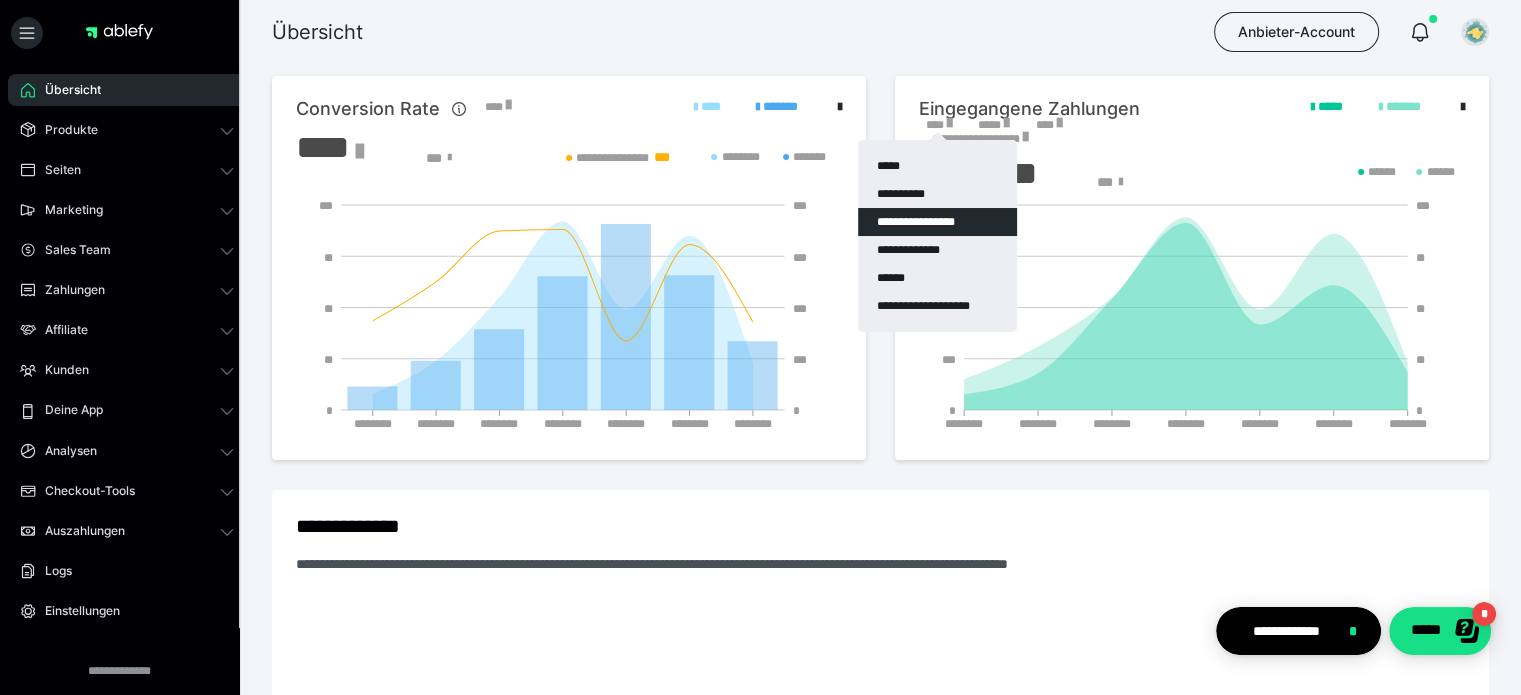 click on "**********" at bounding box center (937, 222) 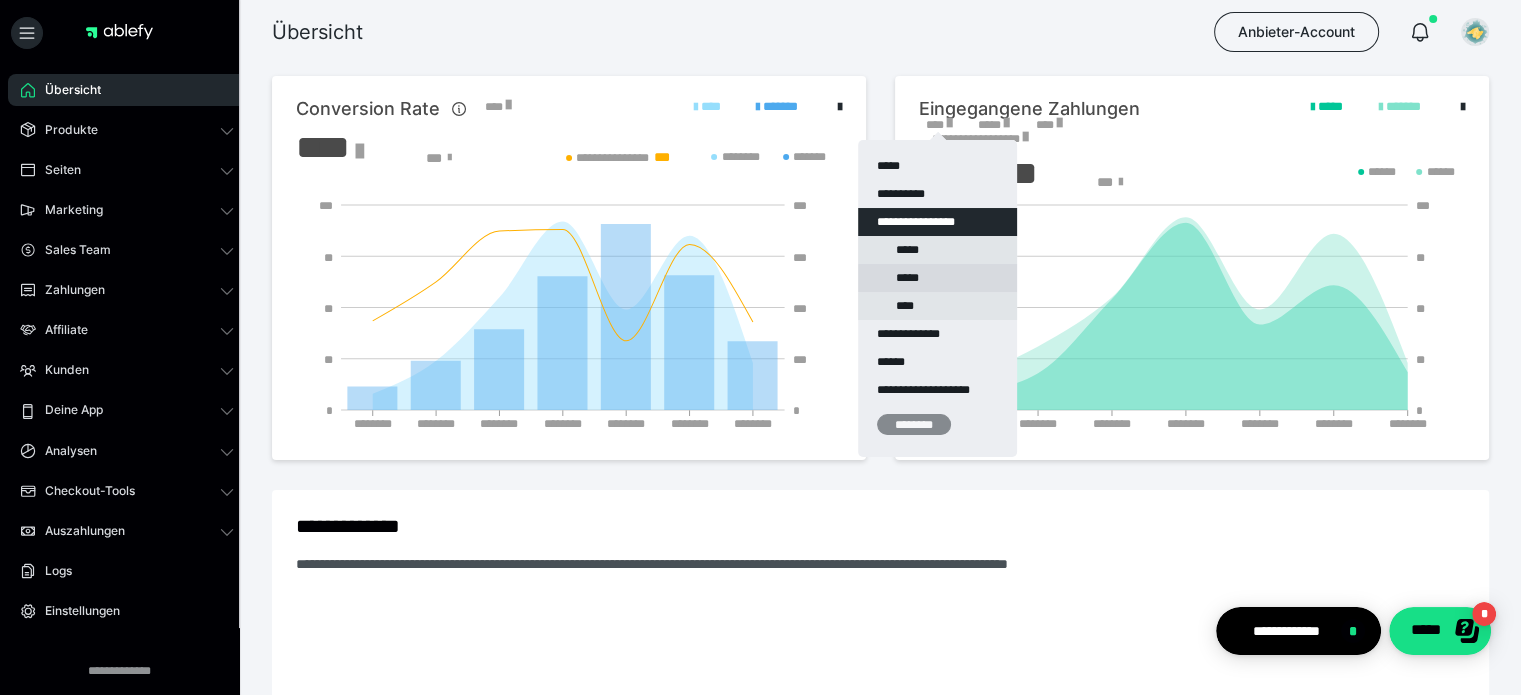 click on "*****" at bounding box center [937, 278] 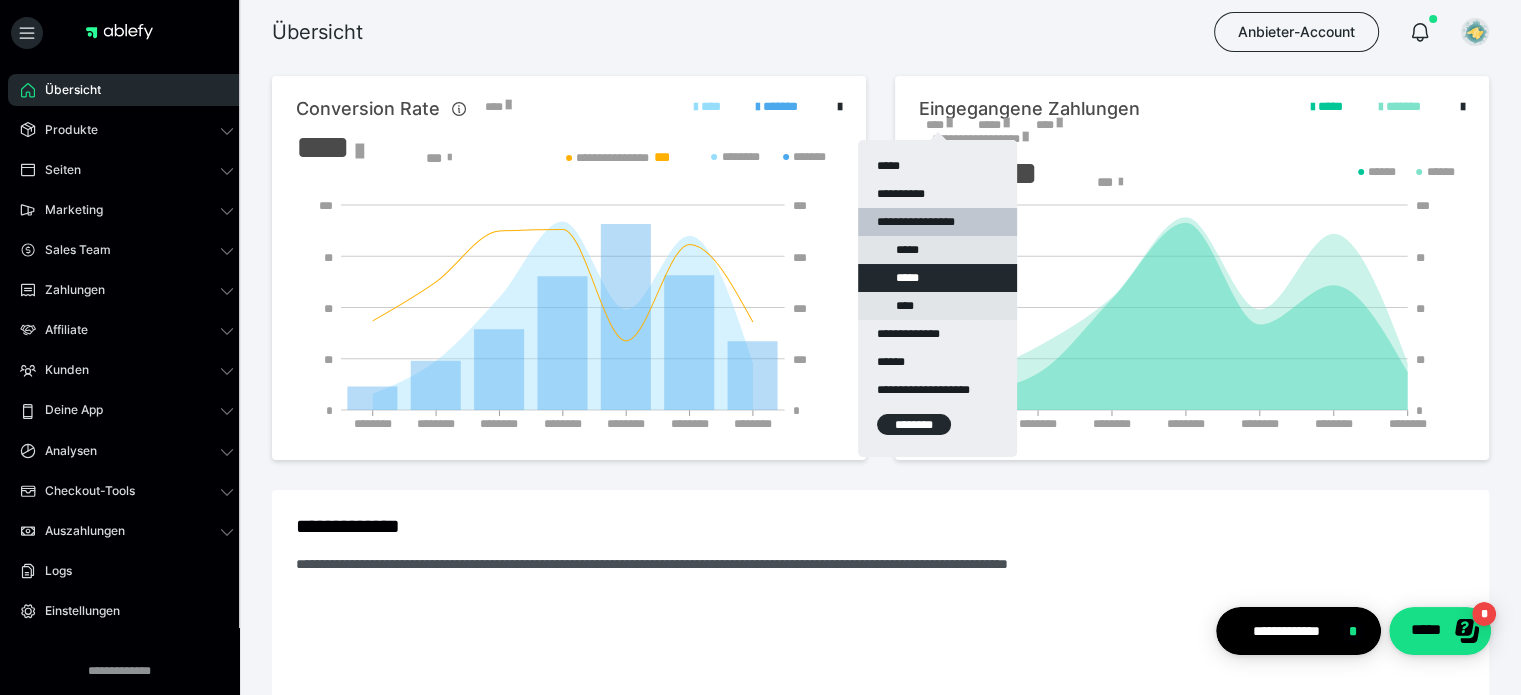 click on "********" at bounding box center [914, 424] 